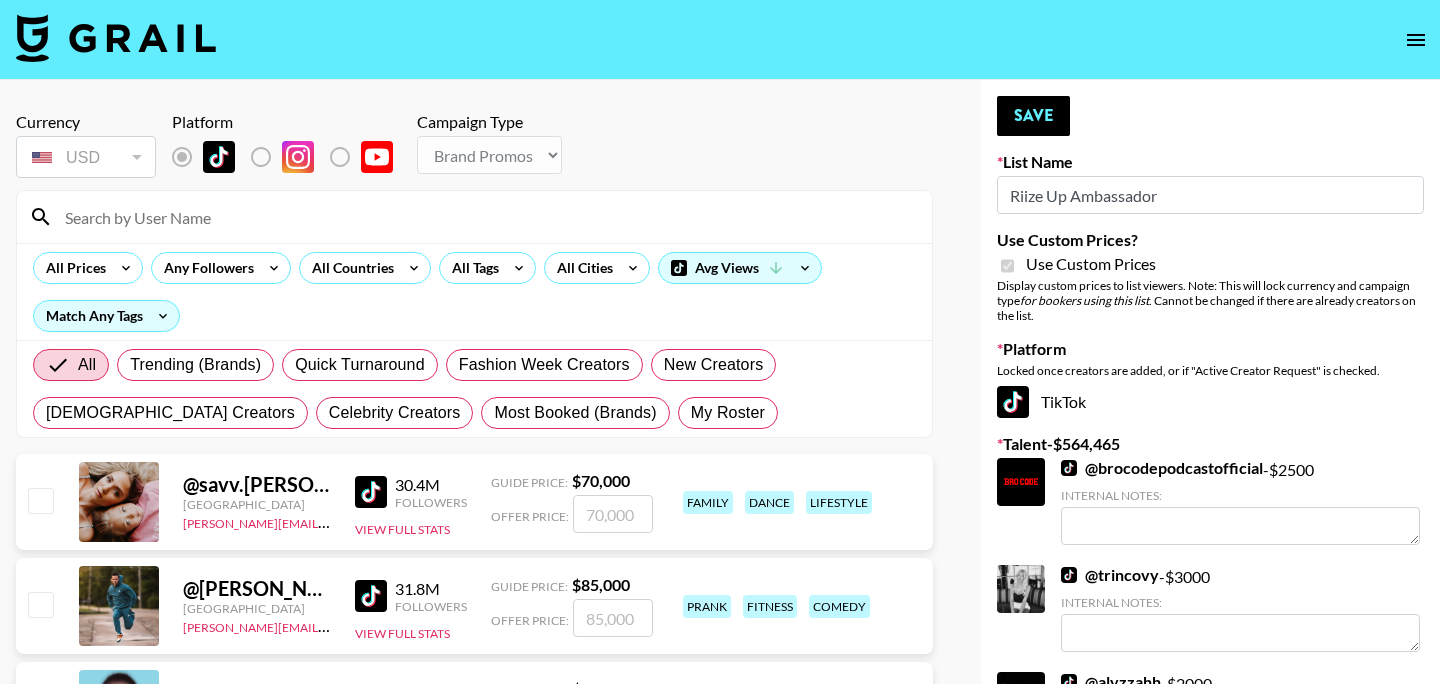 select on "Brand" 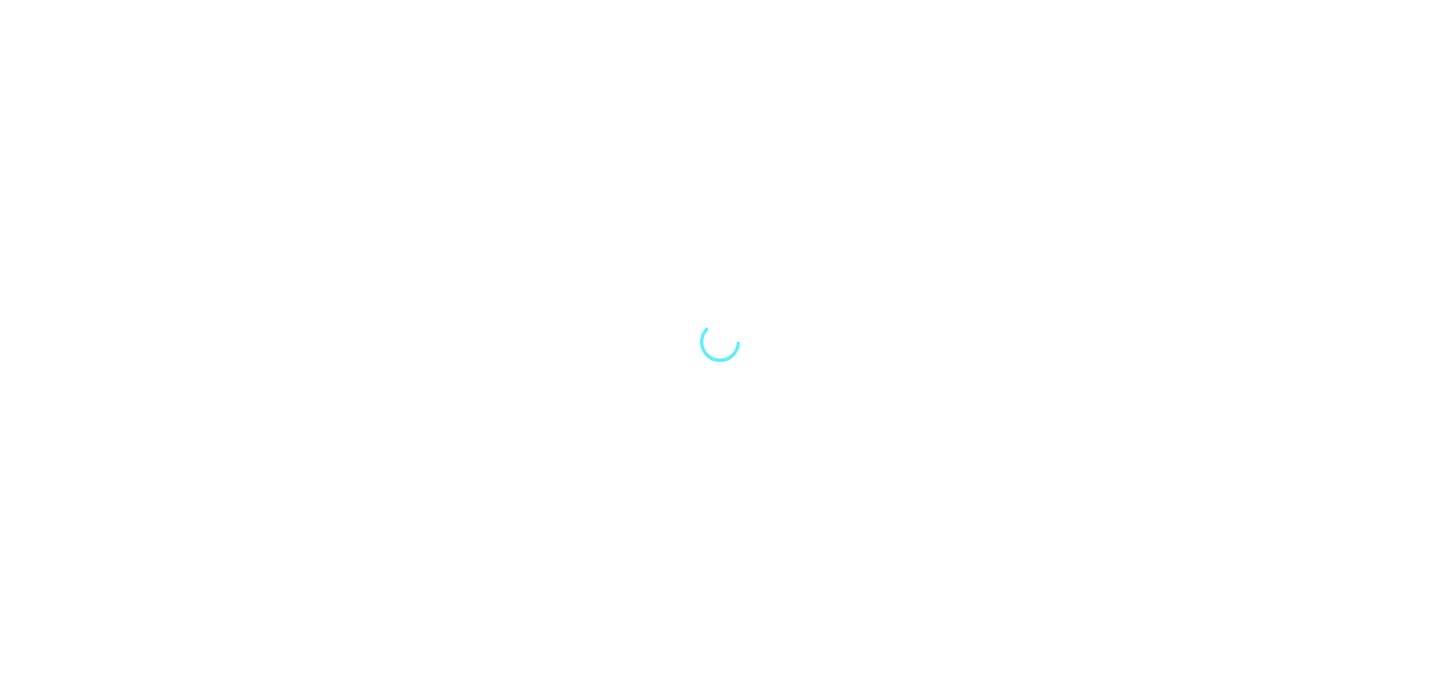 scroll, scrollTop: 0, scrollLeft: 0, axis: both 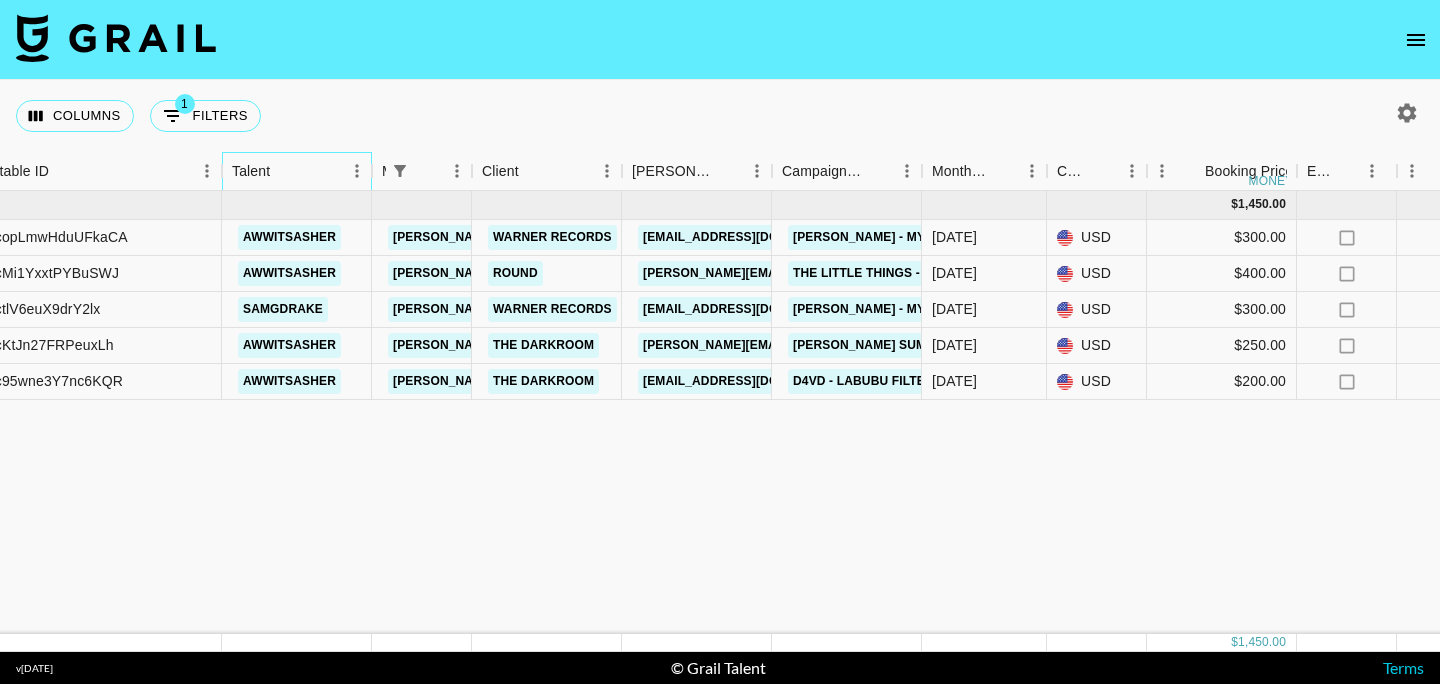 click on "Talent" at bounding box center [251, 171] 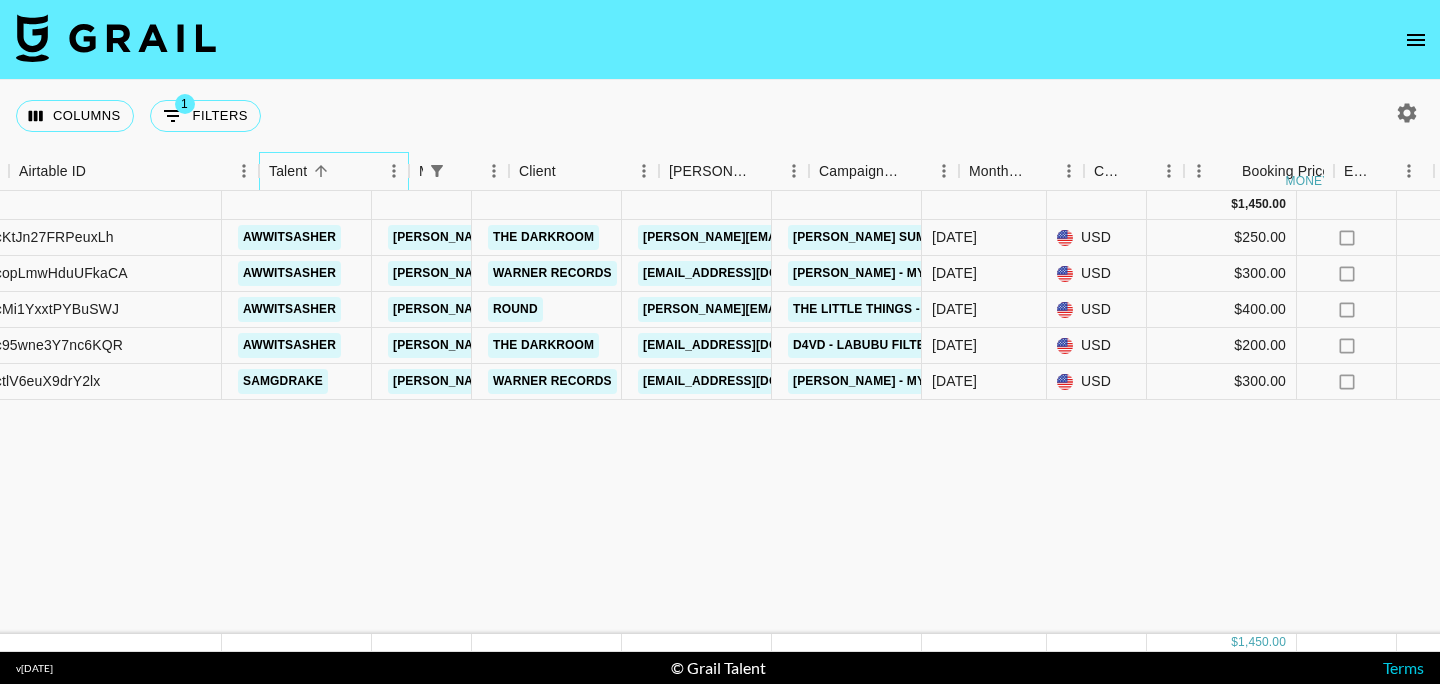 scroll, scrollTop: 0, scrollLeft: 0, axis: both 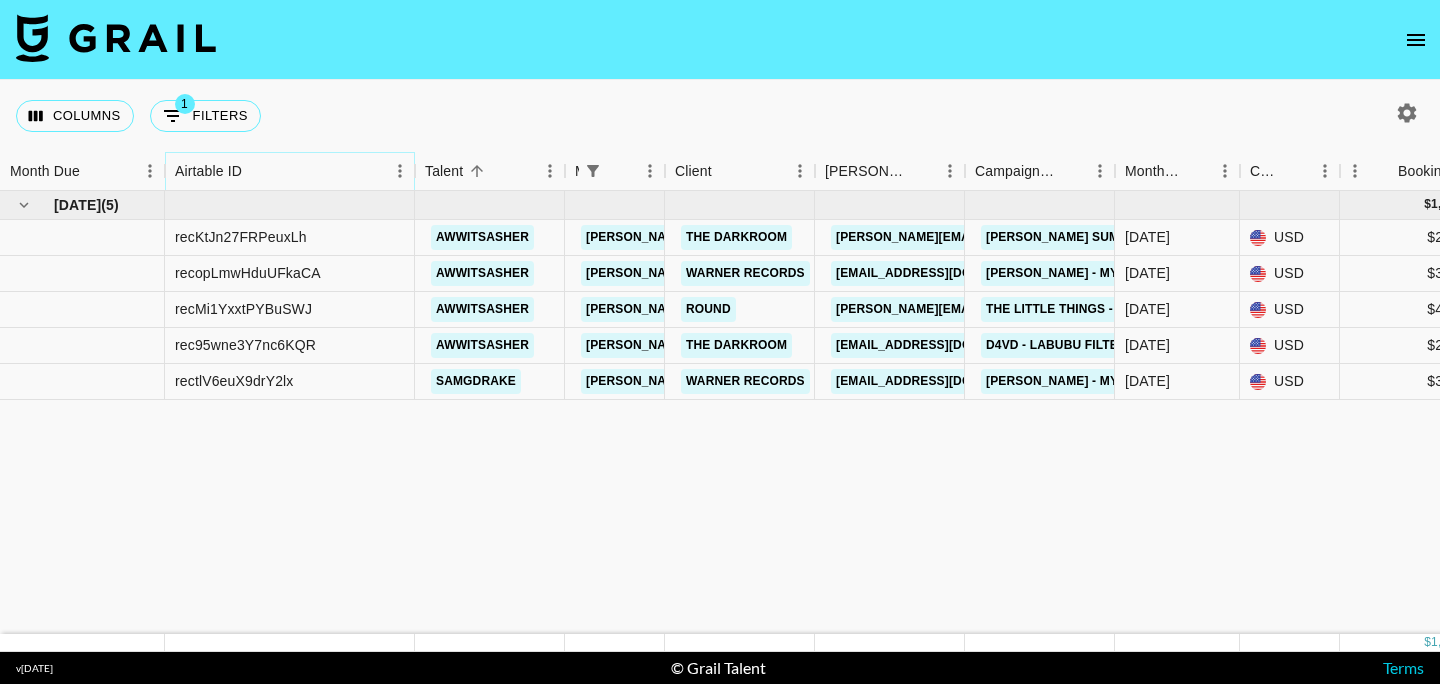 click at bounding box center [256, 171] 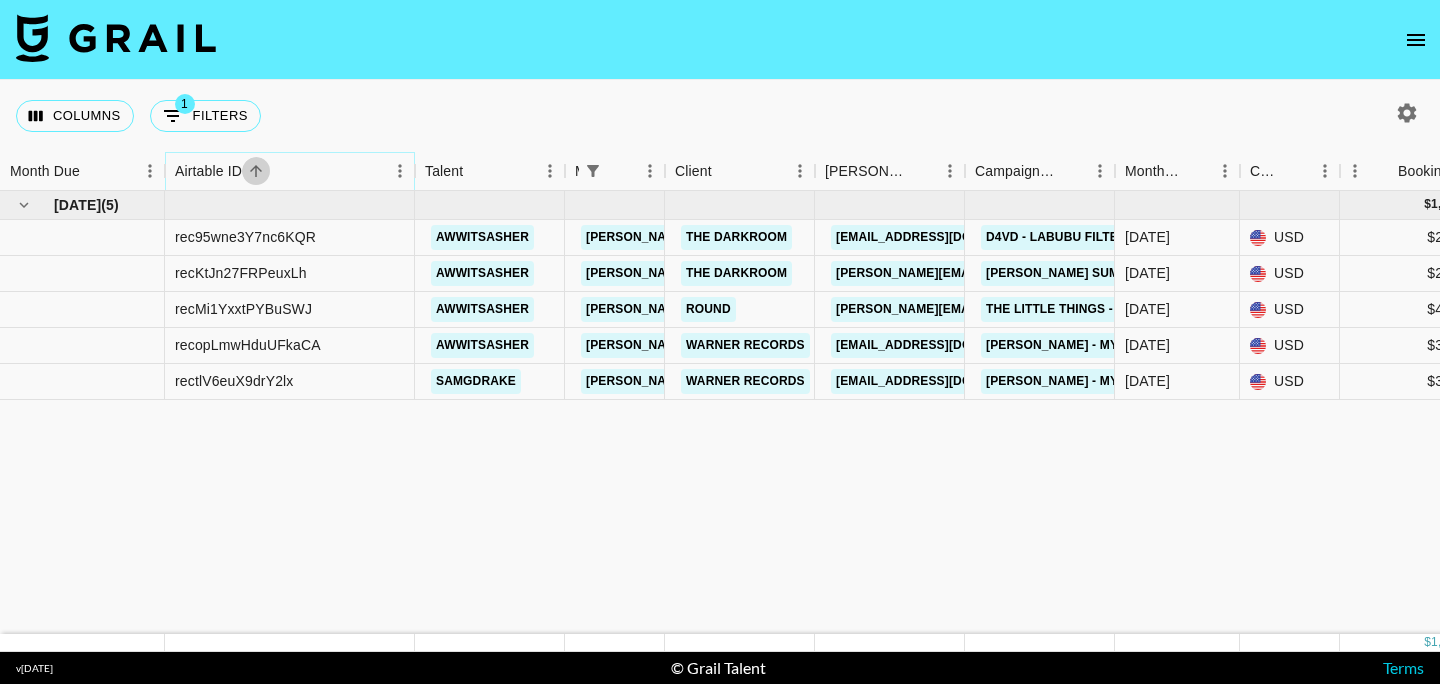 click 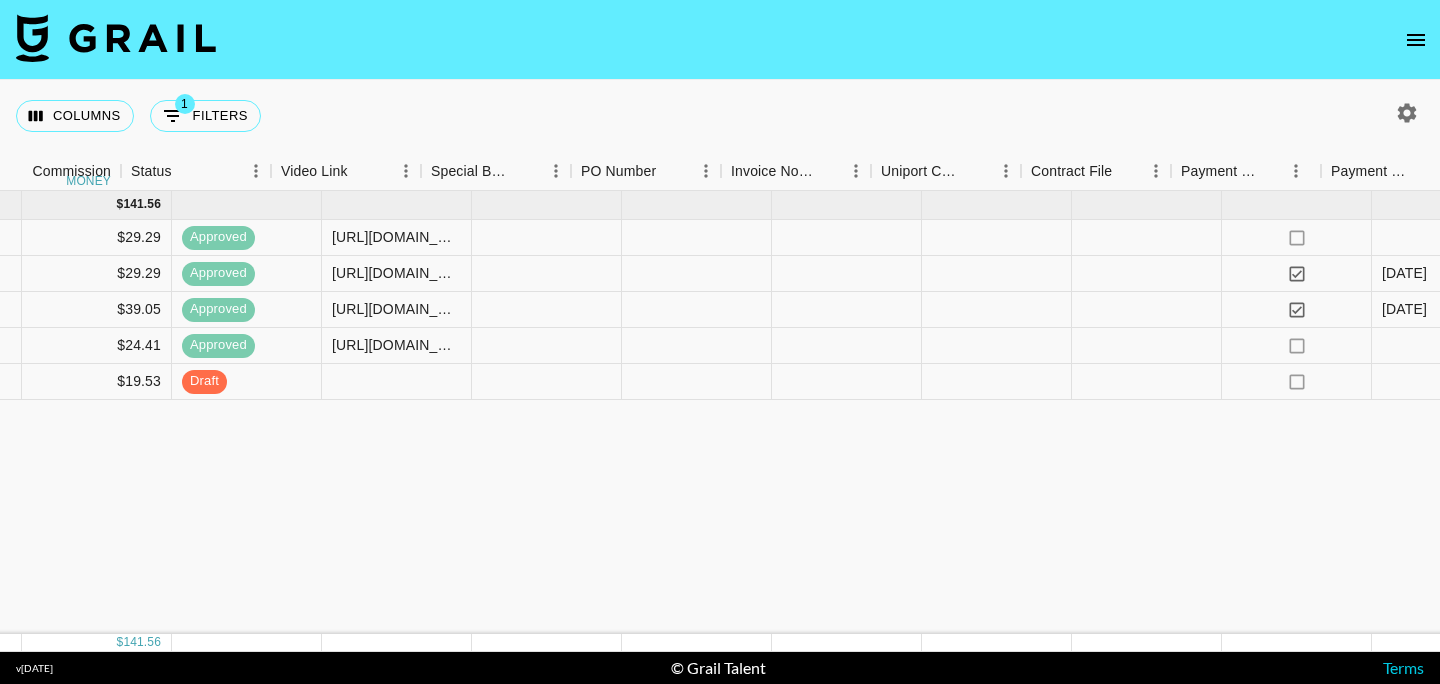 scroll, scrollTop: 0, scrollLeft: 1880, axis: horizontal 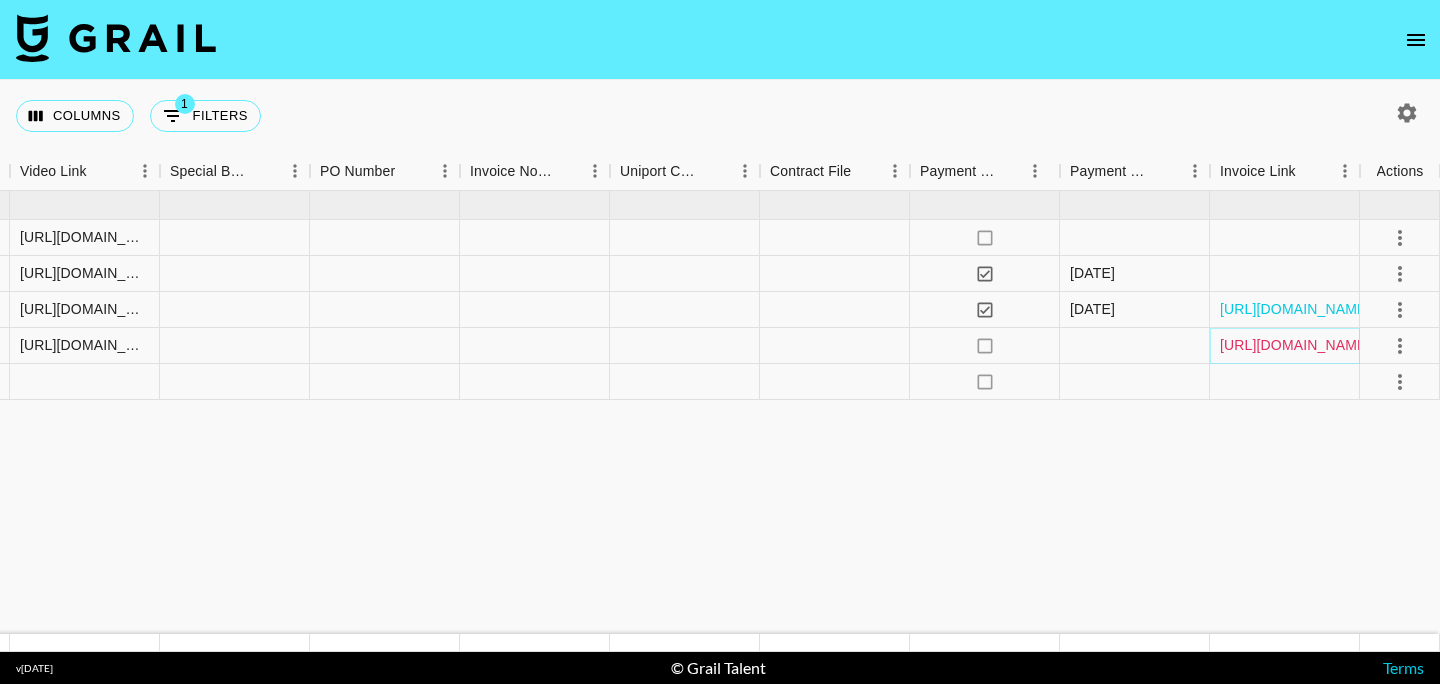 click on "https://in.xero.com/JhnEUCscz1n9l89bmRLDBUIjJxDuNTStODzXJGgp" at bounding box center (1295, 345) 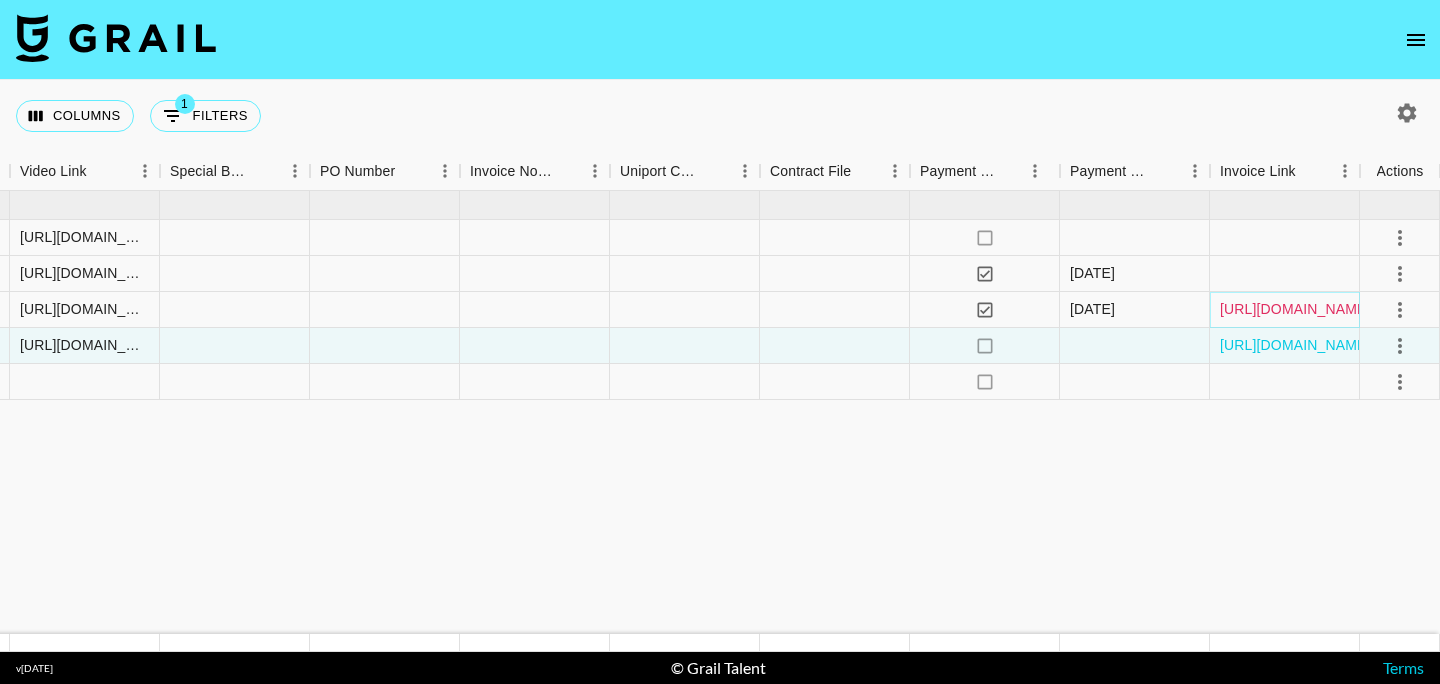 click on "https://in.xero.com/z2jvXK3IULUM4Zey8D6hUKYRuyqRfbwHAZdZD2Kj" at bounding box center (1295, 309) 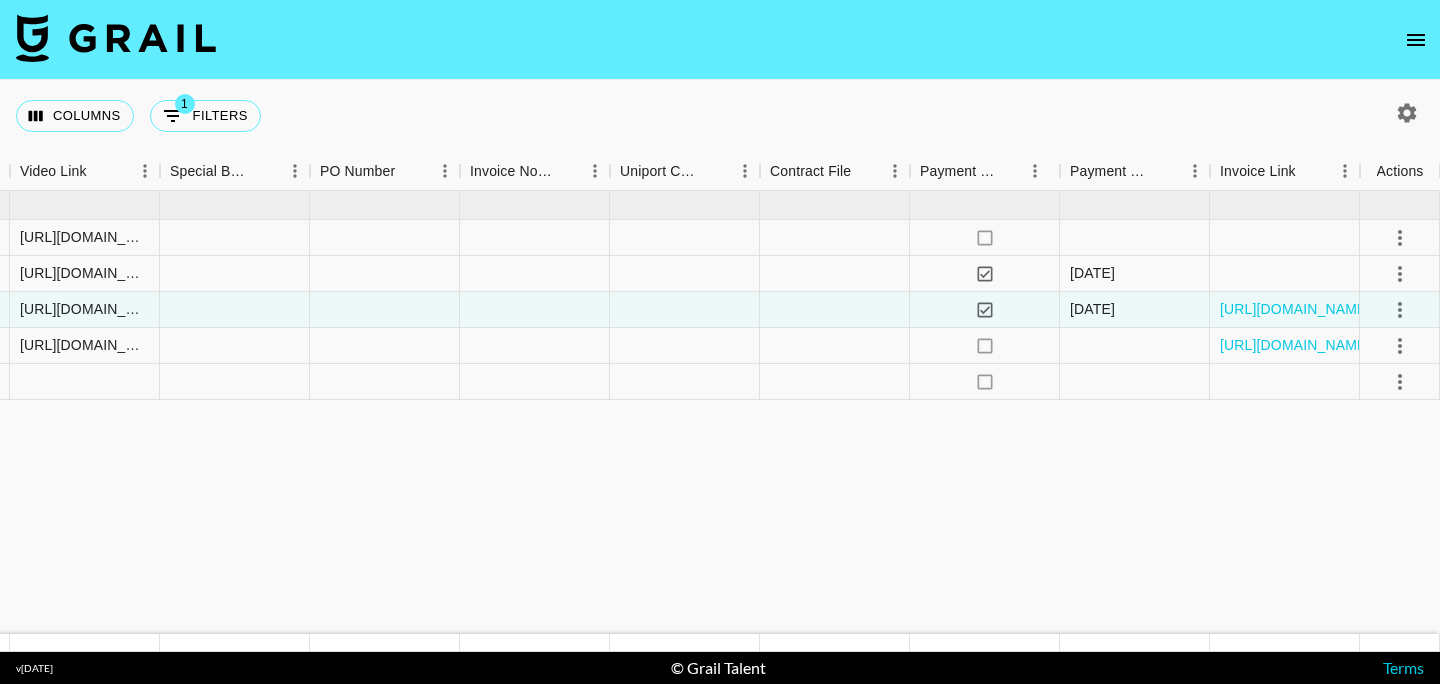 click at bounding box center [720, 40] 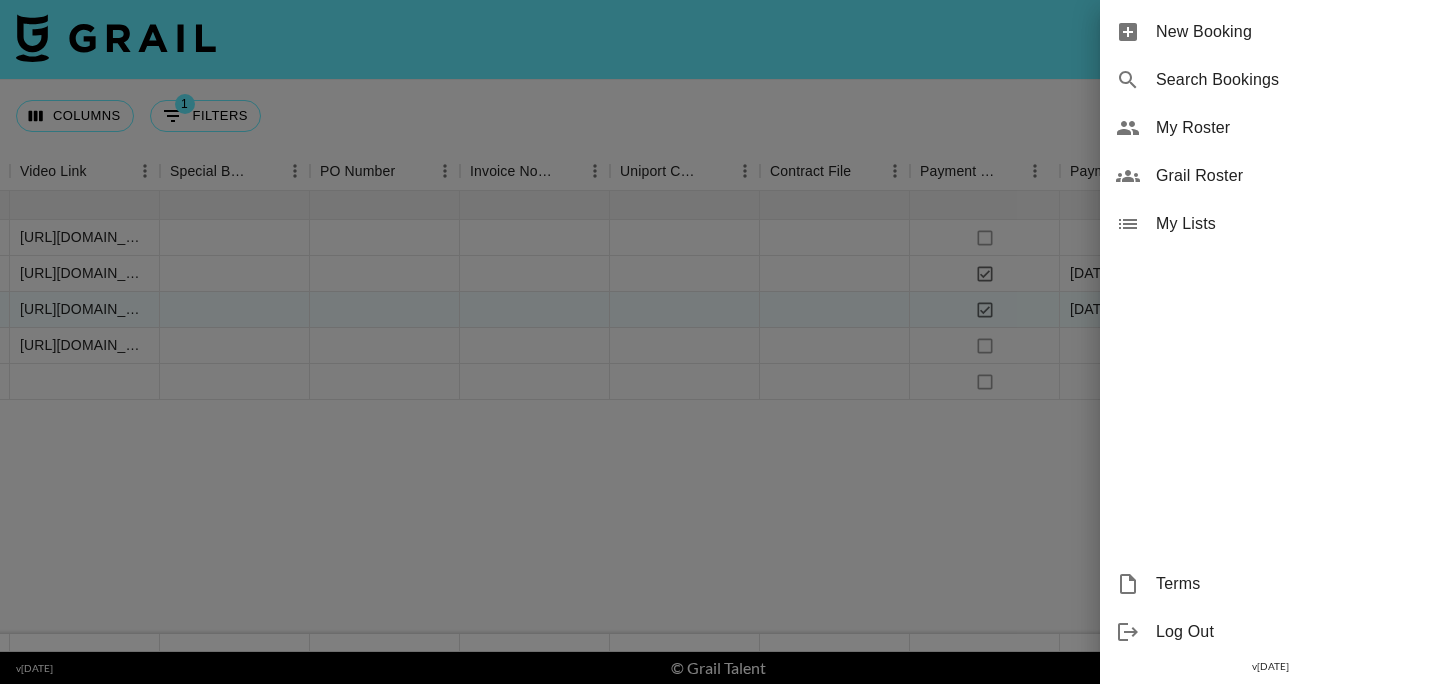 click on "My Roster" at bounding box center (1270, 128) 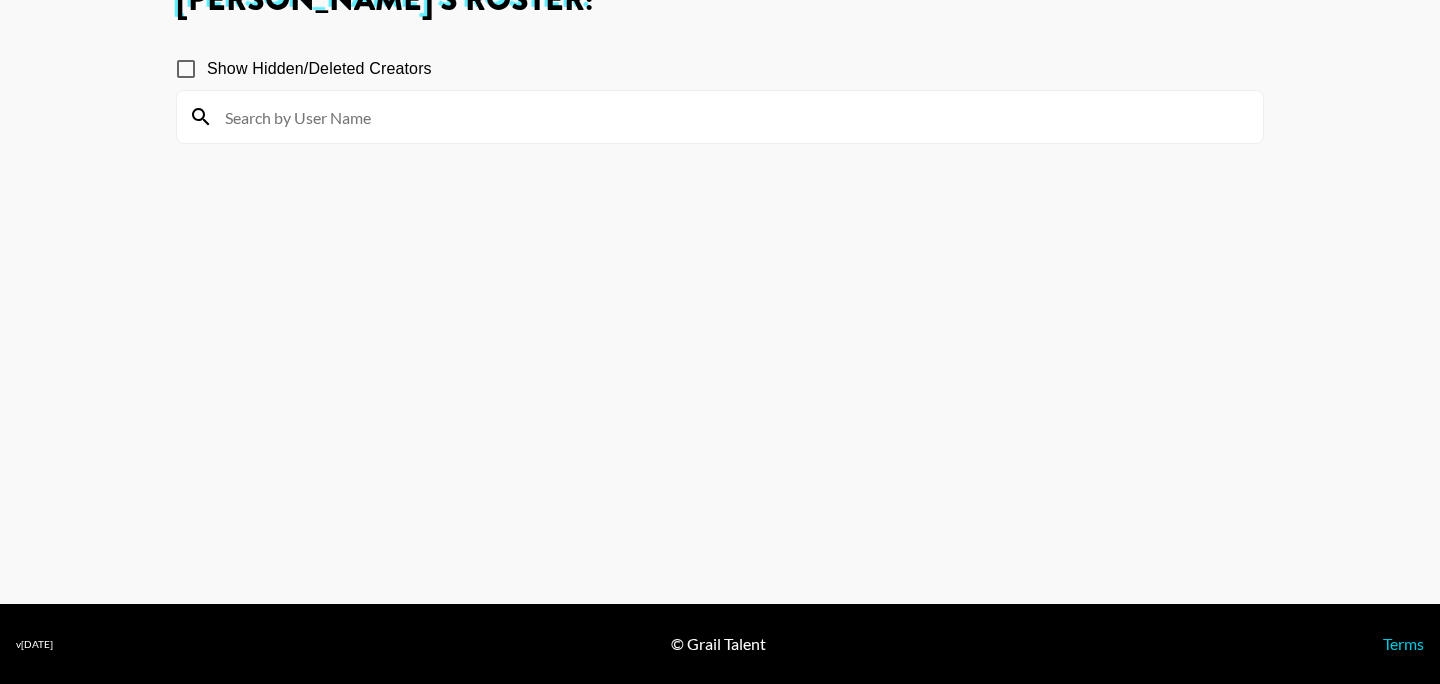 scroll, scrollTop: 0, scrollLeft: 0, axis: both 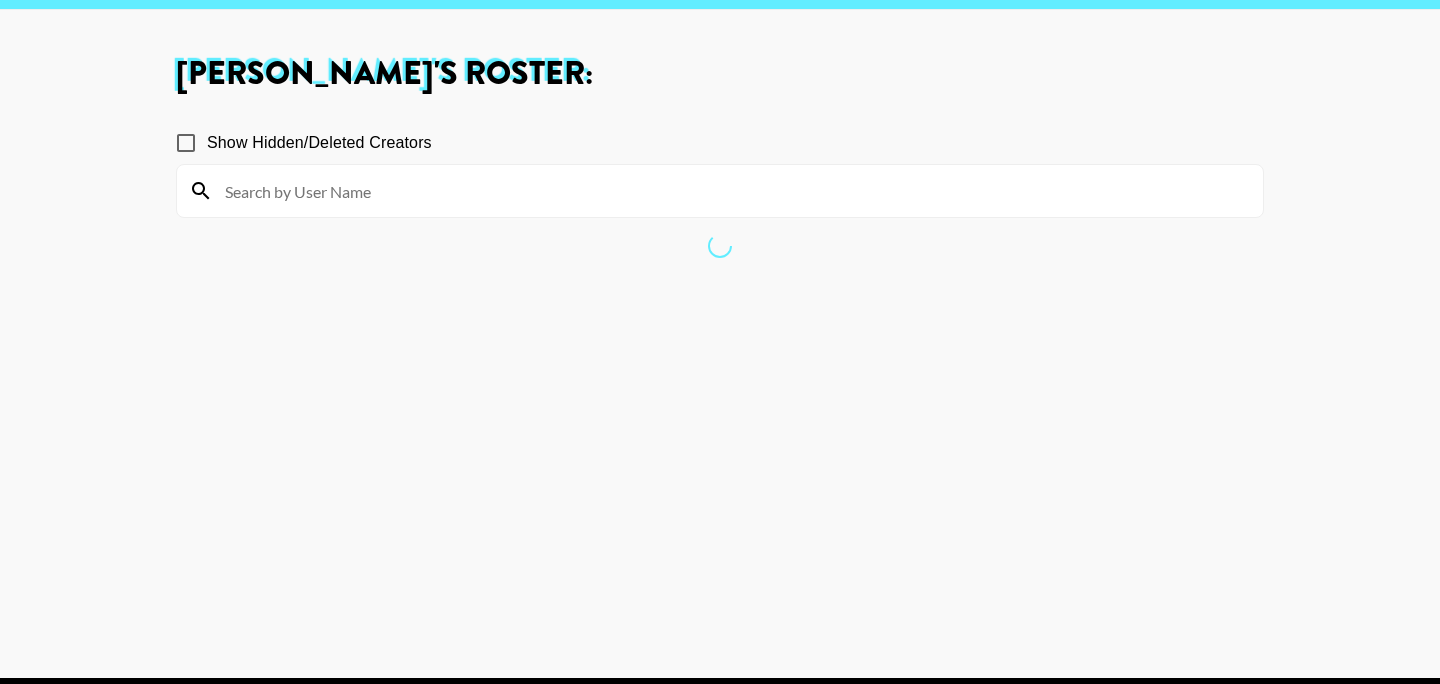 click on "Show Hidden/Deleted Creators" at bounding box center (720, 368) 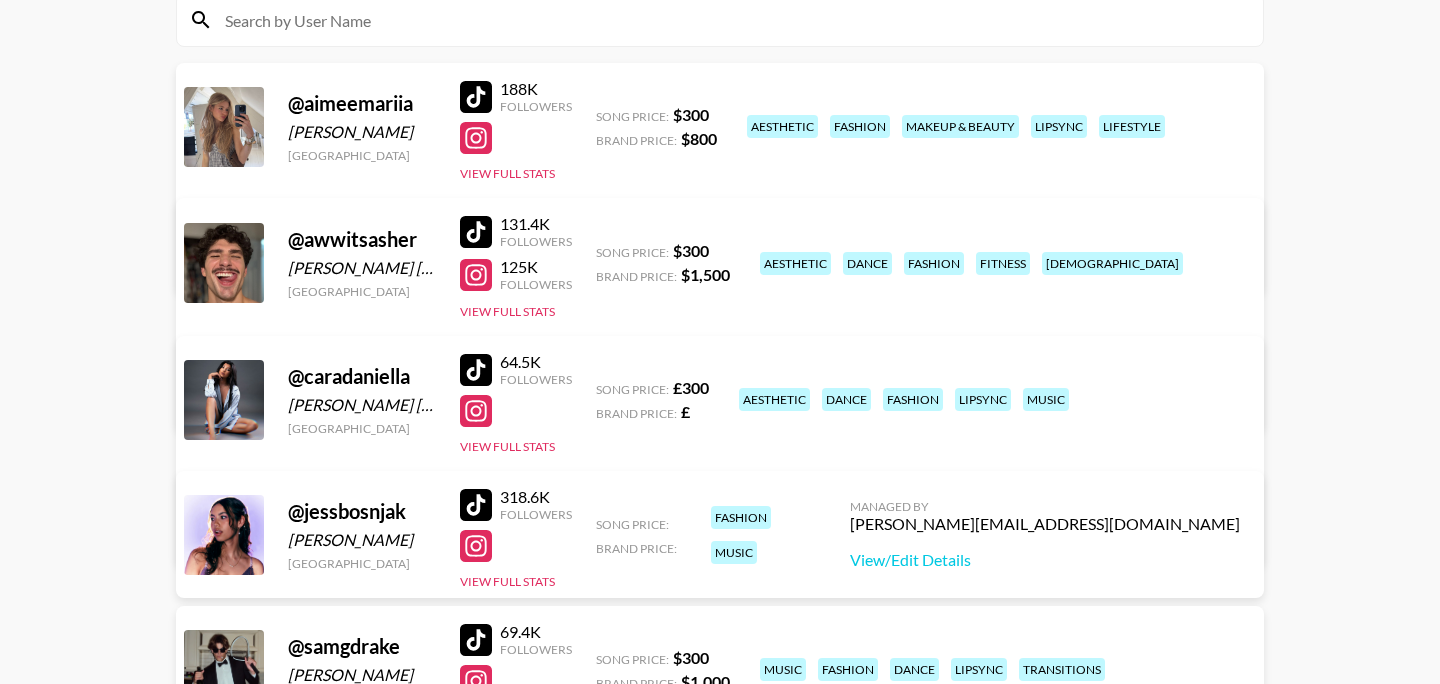 scroll, scrollTop: 284, scrollLeft: 0, axis: vertical 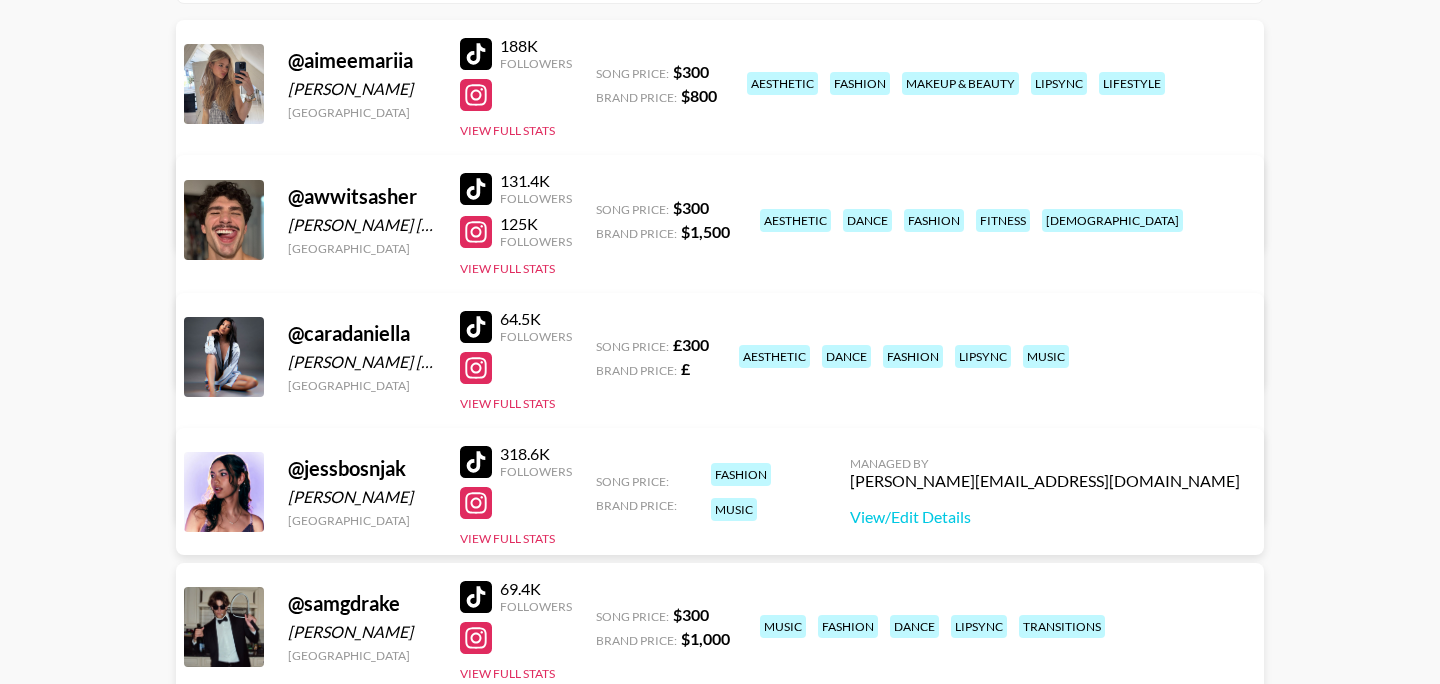 click on "View/Edit Details" at bounding box center [407, 354] 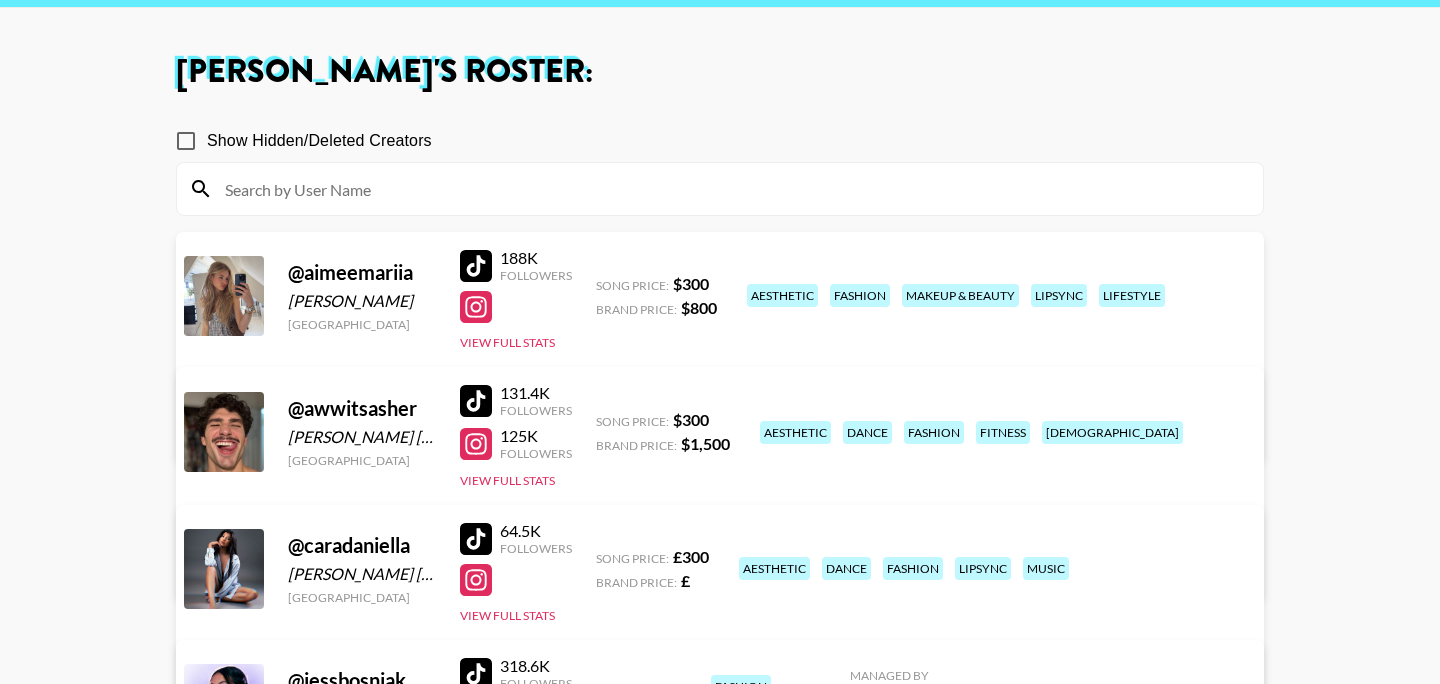 scroll, scrollTop: 0, scrollLeft: 0, axis: both 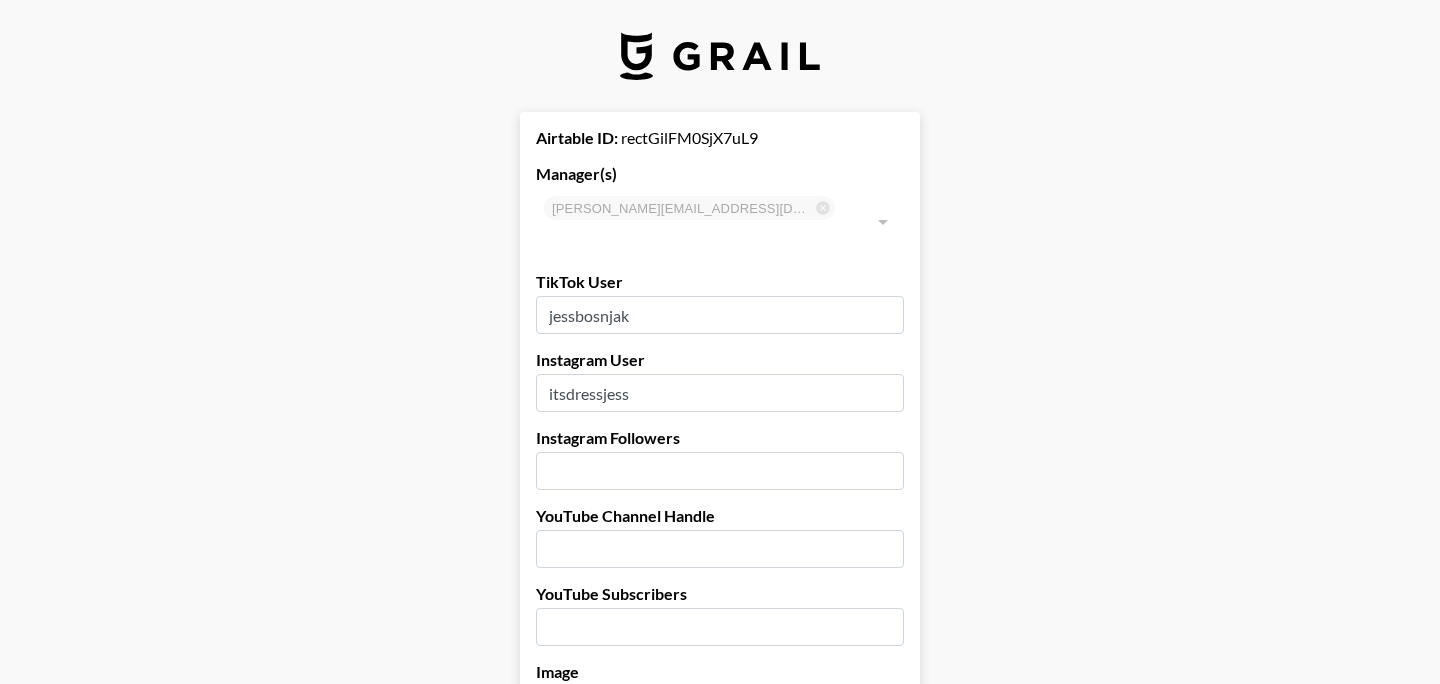 select on "USD" 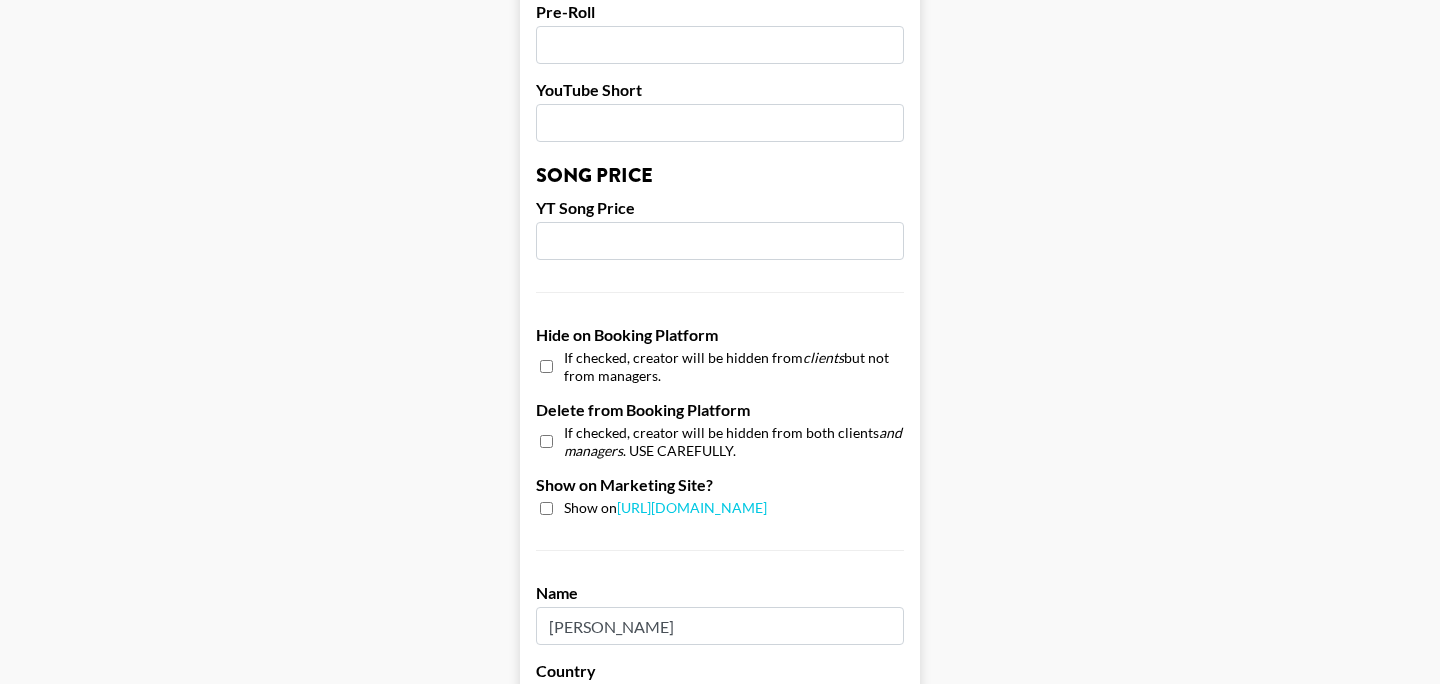 scroll, scrollTop: 2029, scrollLeft: 0, axis: vertical 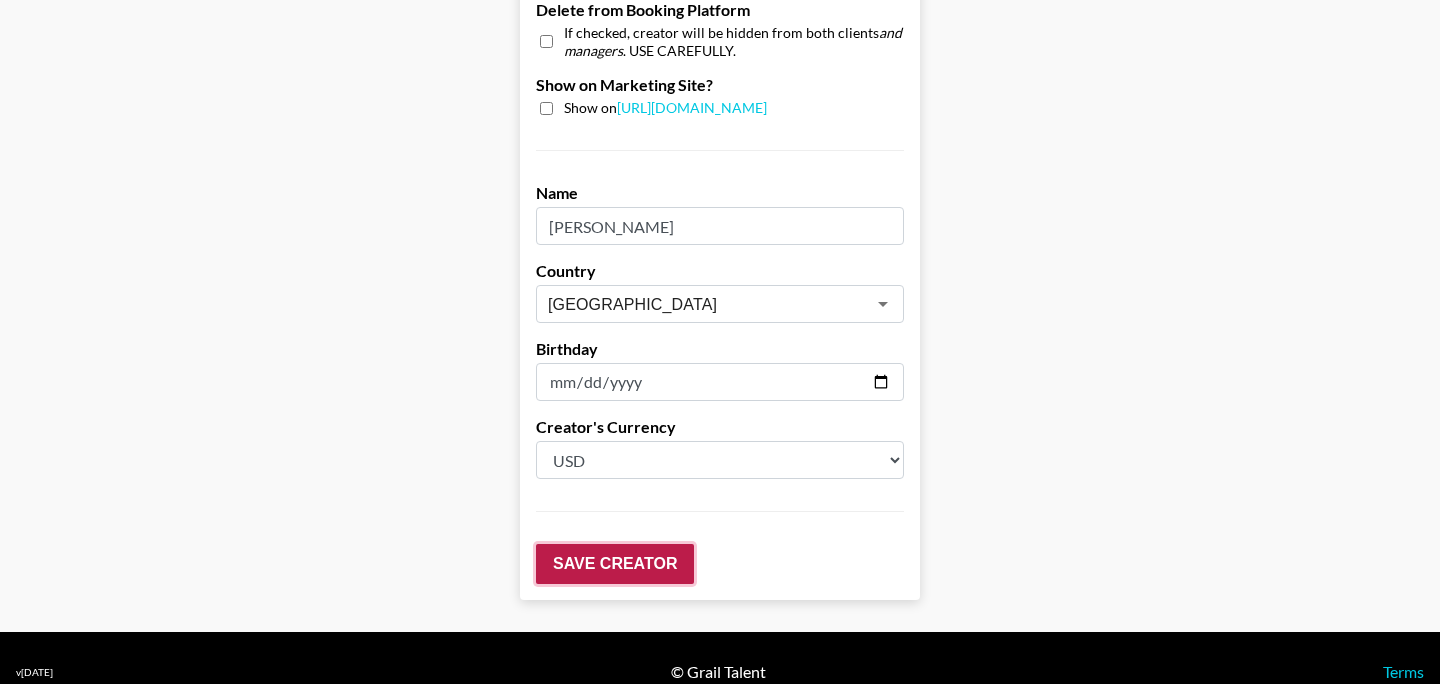 click on "Save Creator" at bounding box center (615, 564) 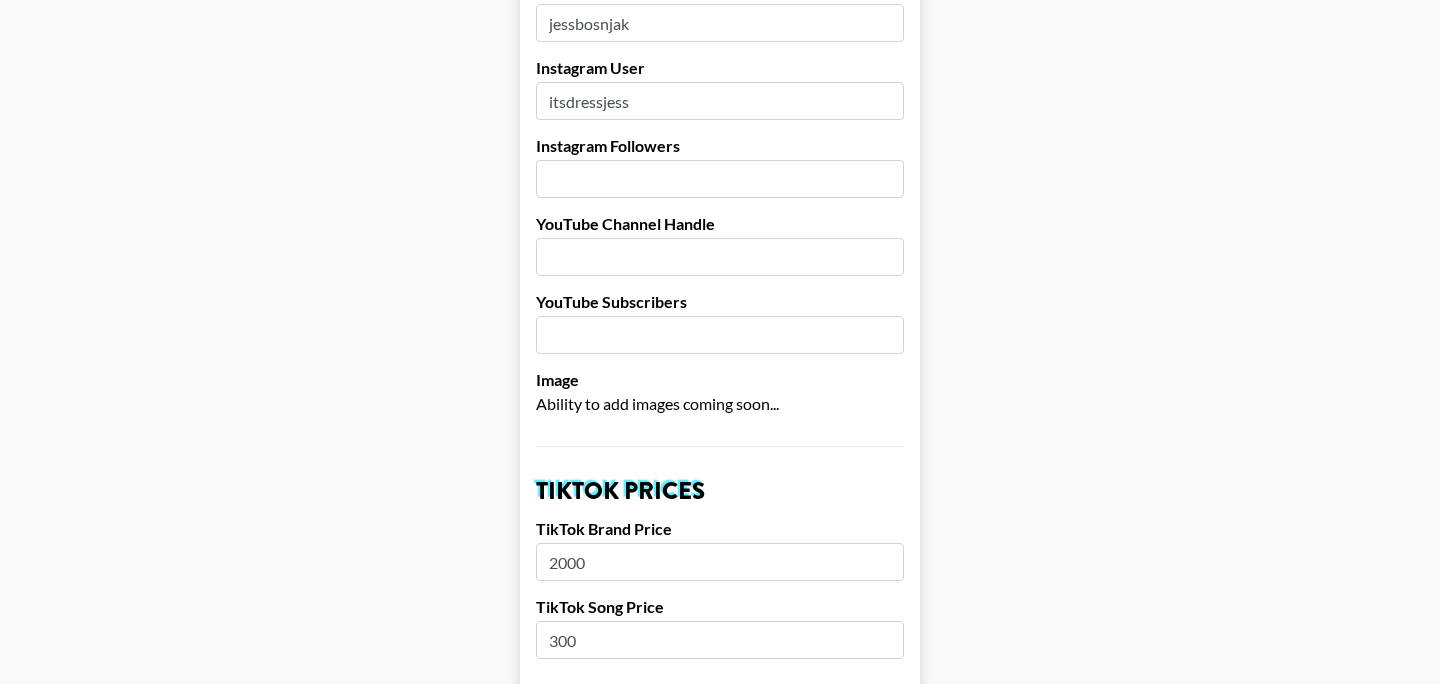 scroll, scrollTop: 0, scrollLeft: 0, axis: both 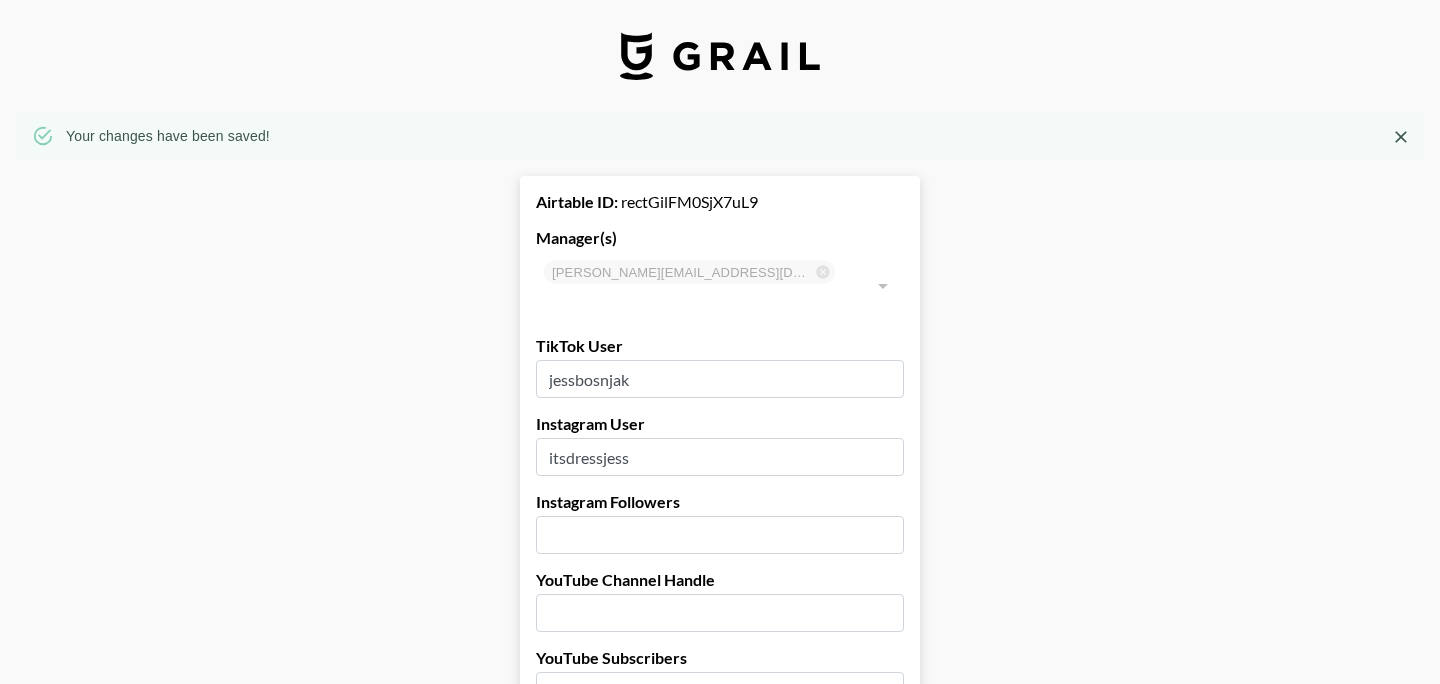 click at bounding box center [720, 56] 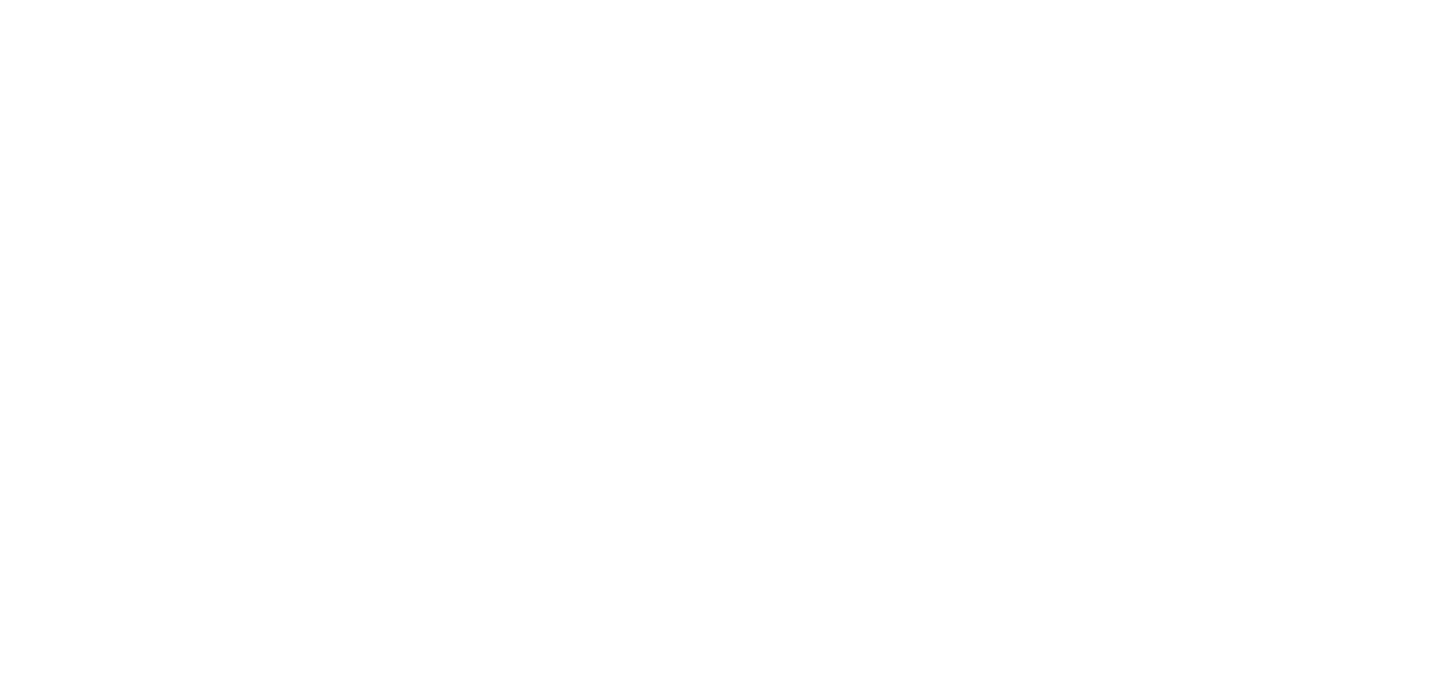 scroll, scrollTop: 0, scrollLeft: 0, axis: both 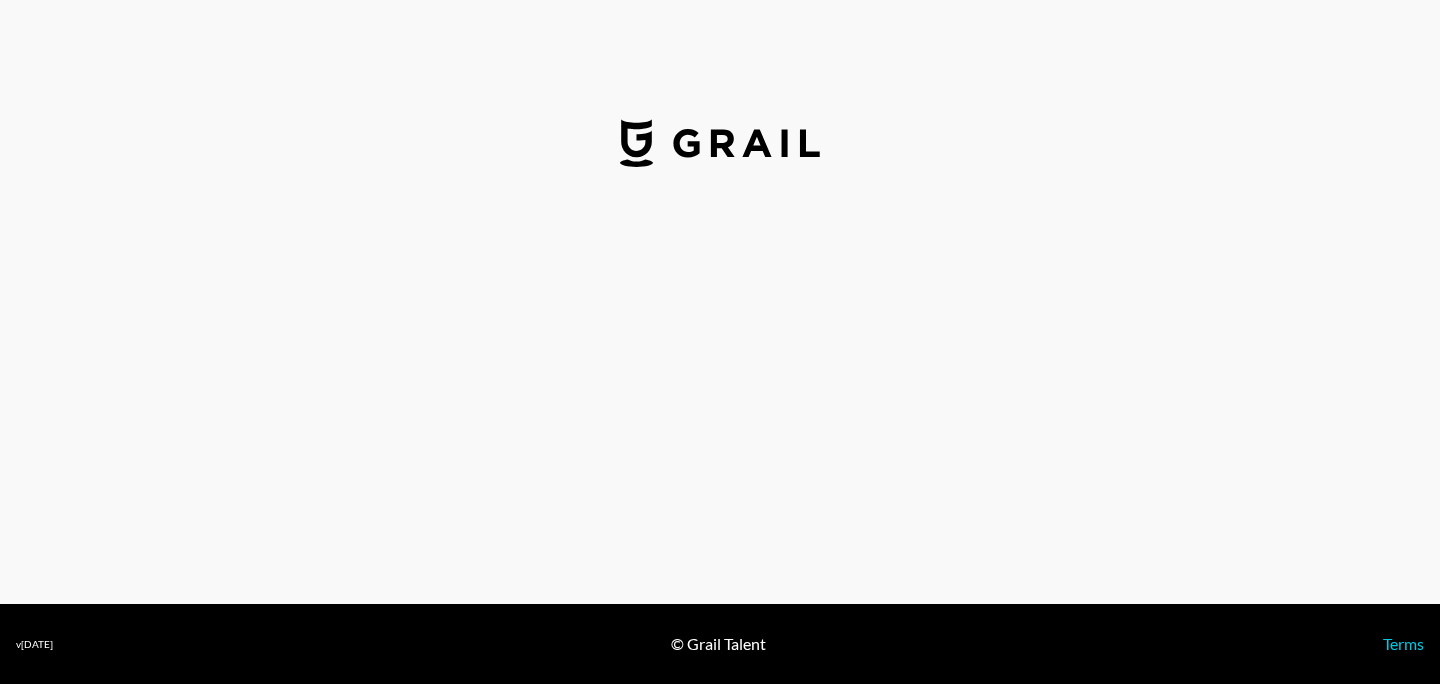 select on "USD" 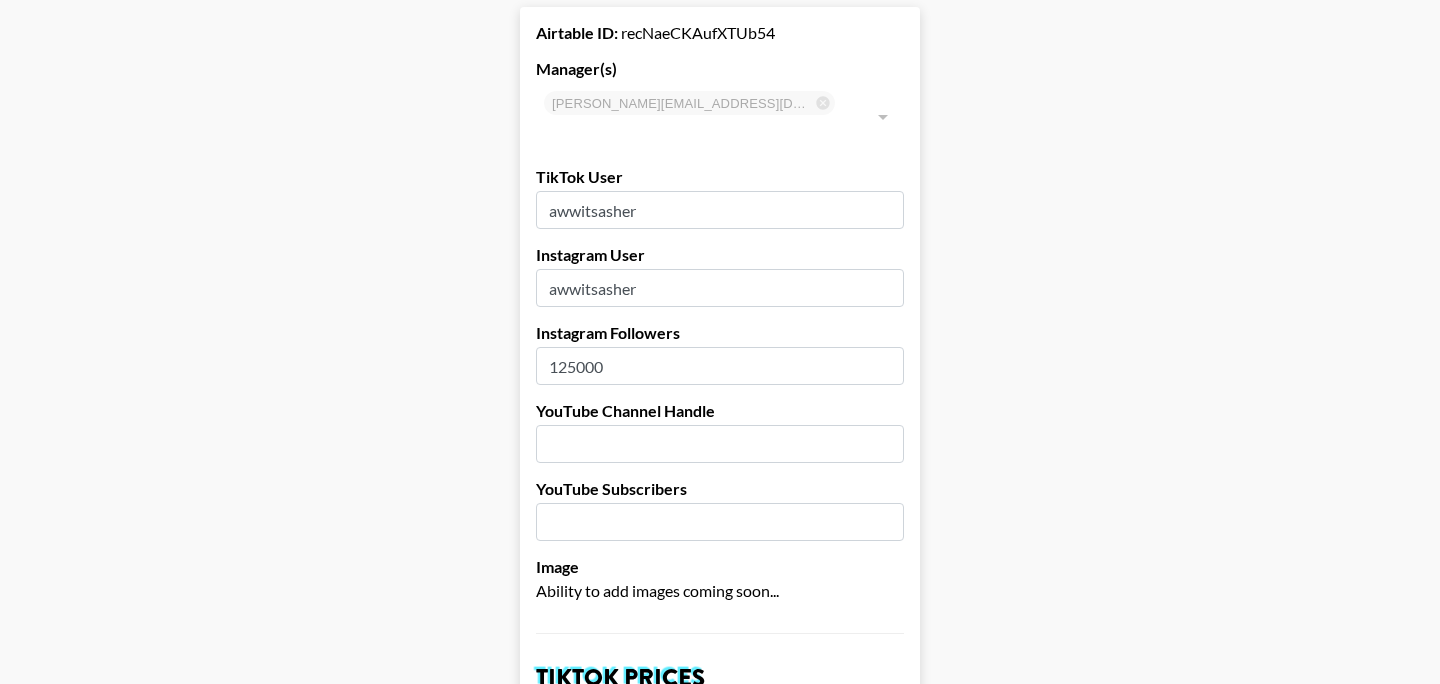 scroll, scrollTop: 176, scrollLeft: 0, axis: vertical 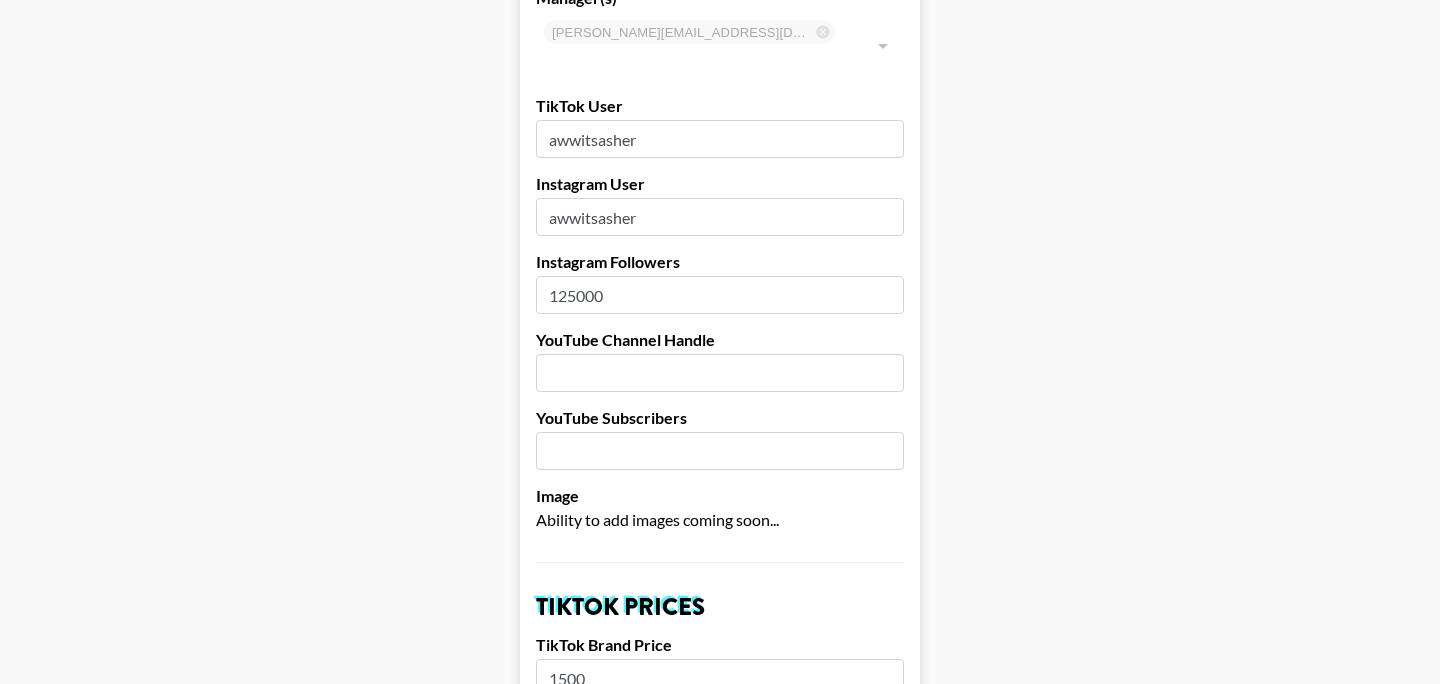 click on "125000" at bounding box center [720, 295] 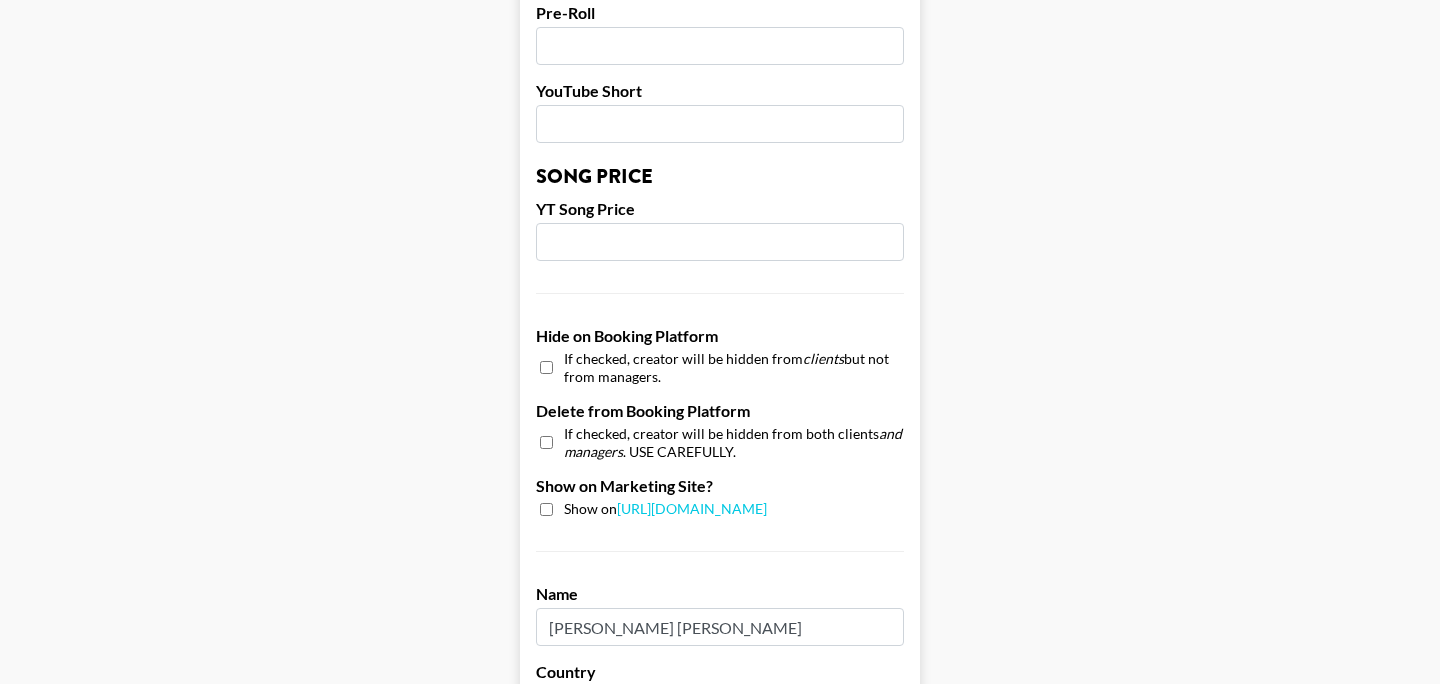 scroll, scrollTop: 2029, scrollLeft: 0, axis: vertical 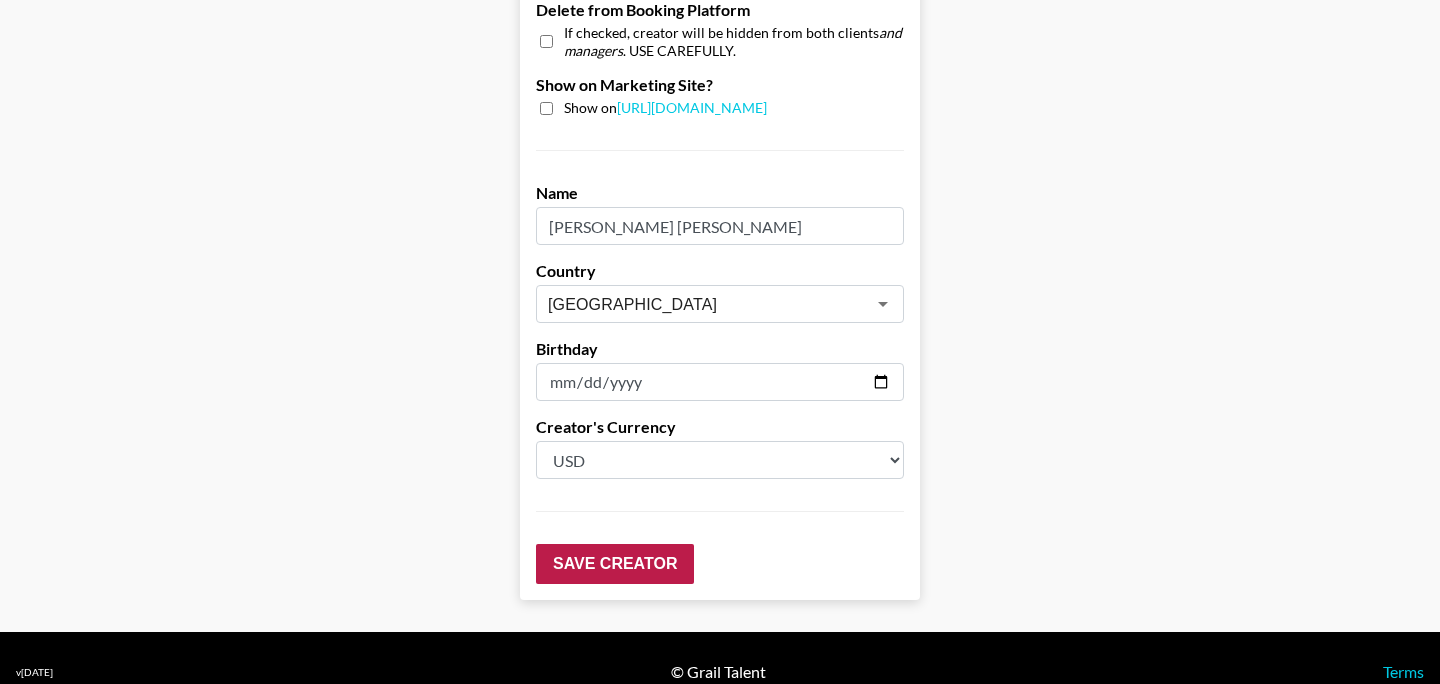 type on "127000" 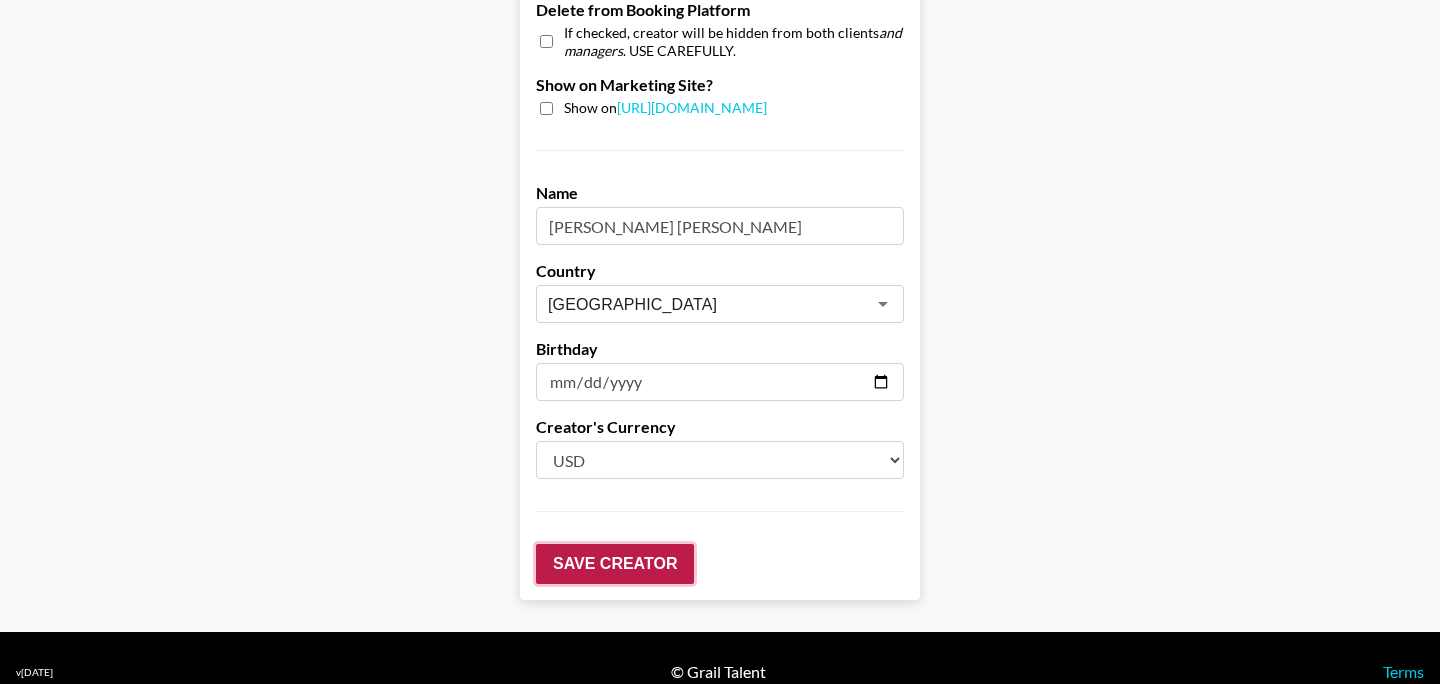 click on "Save Creator" at bounding box center (615, 564) 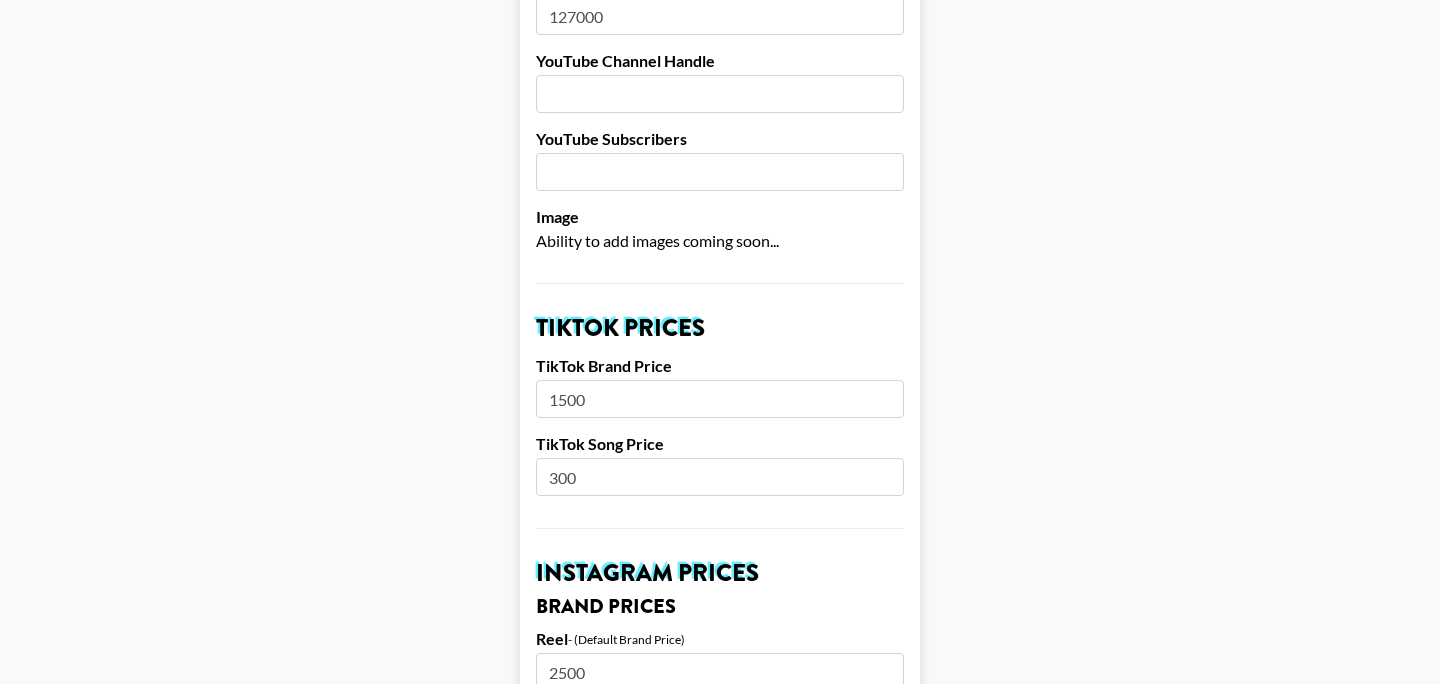 scroll, scrollTop: 0, scrollLeft: 0, axis: both 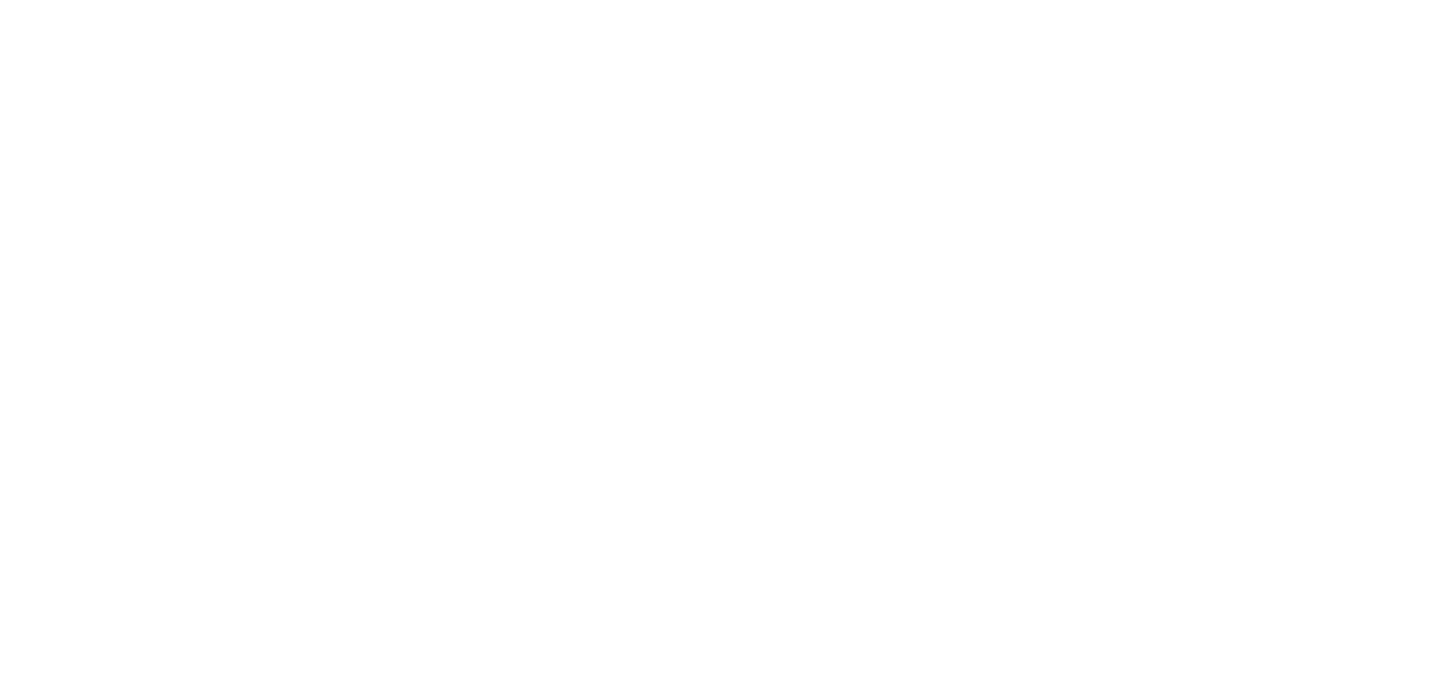 click at bounding box center [720, 342] 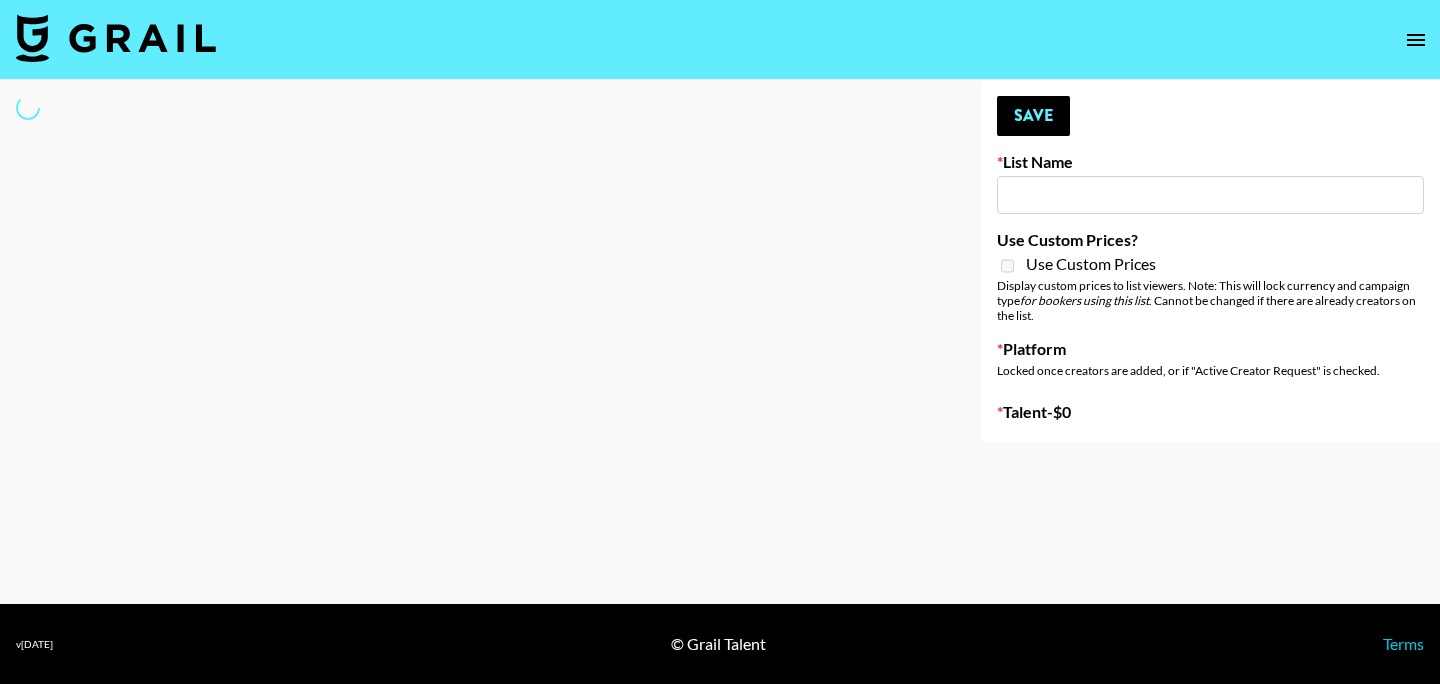 select on "Song" 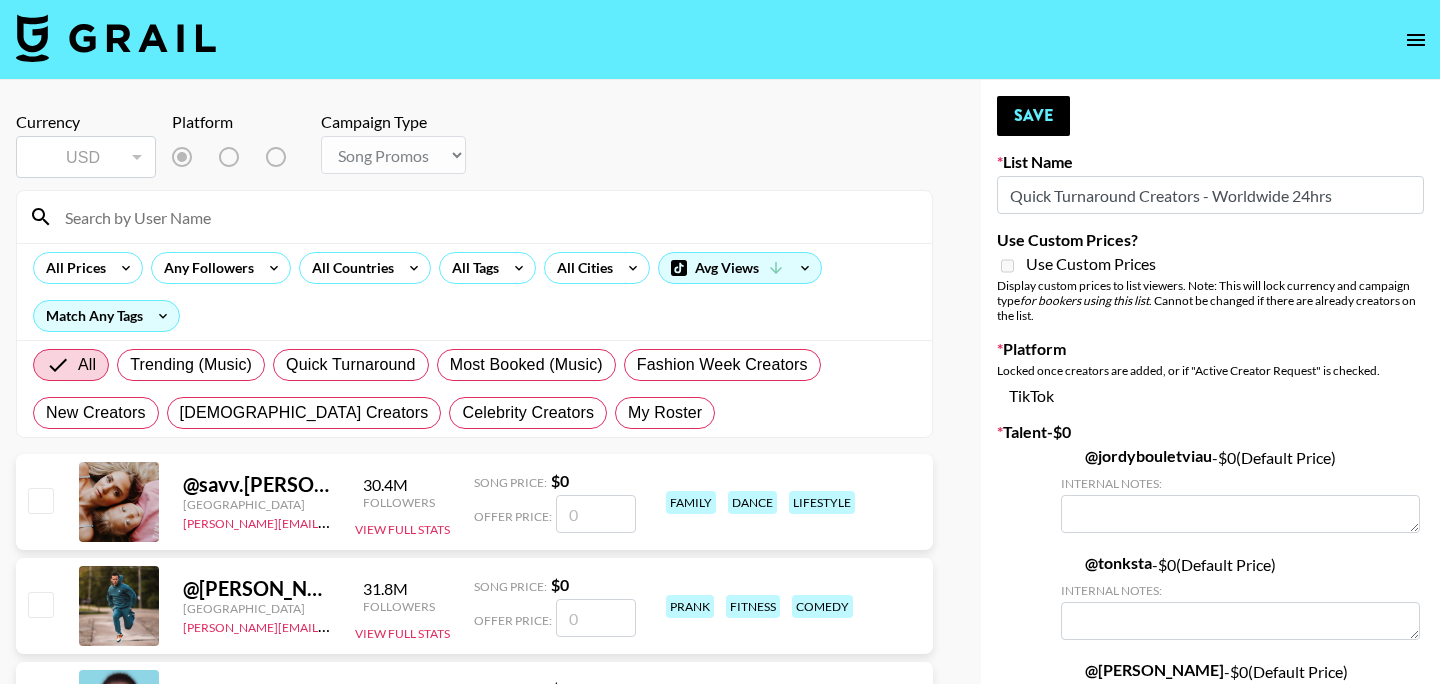 type on "Quick Turnaround Creators - Worldwide 24hrs" 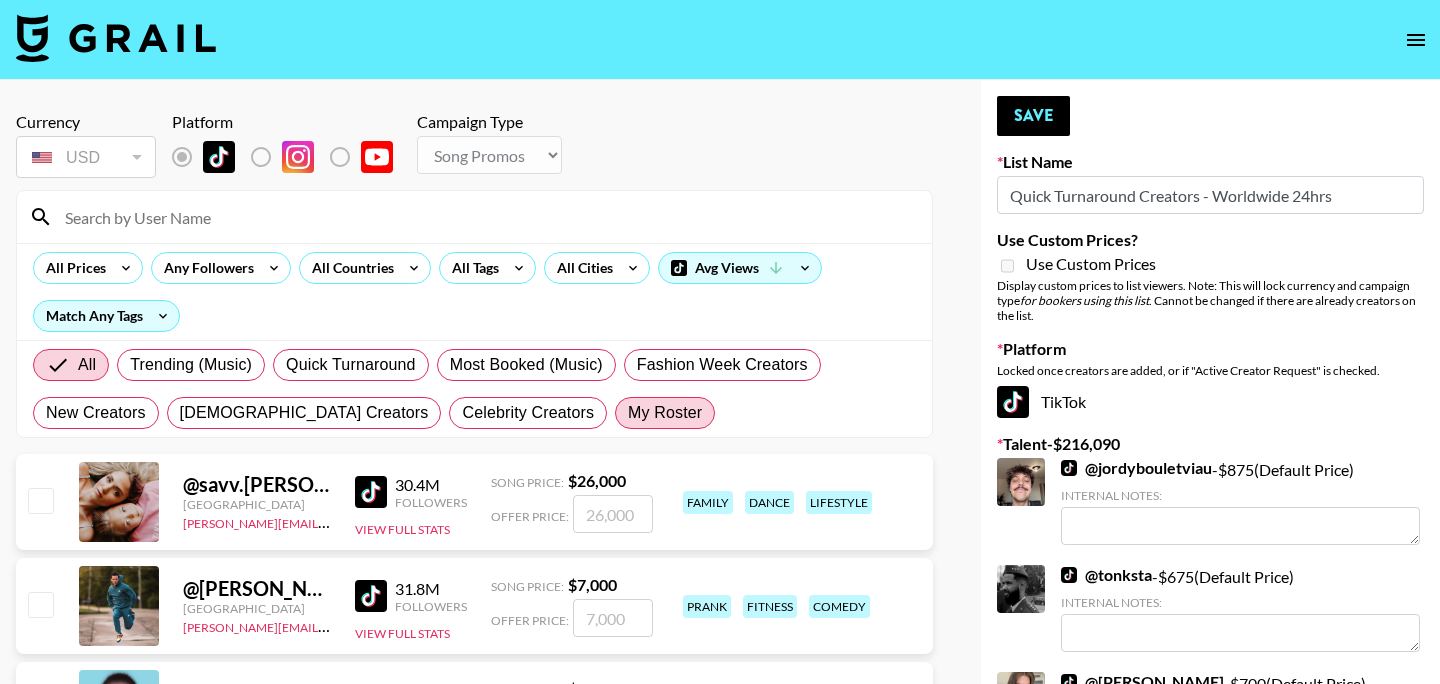 click on "My Roster" at bounding box center (665, 413) 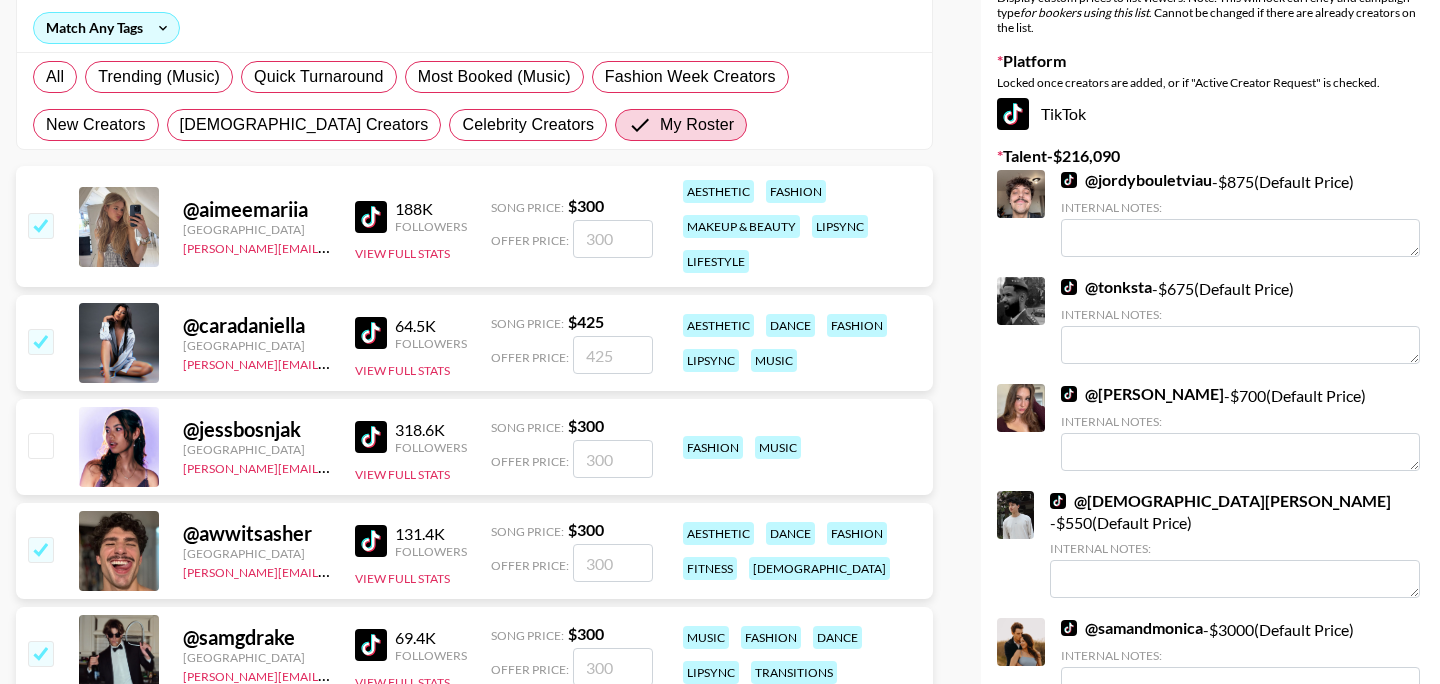 scroll, scrollTop: 332, scrollLeft: 0, axis: vertical 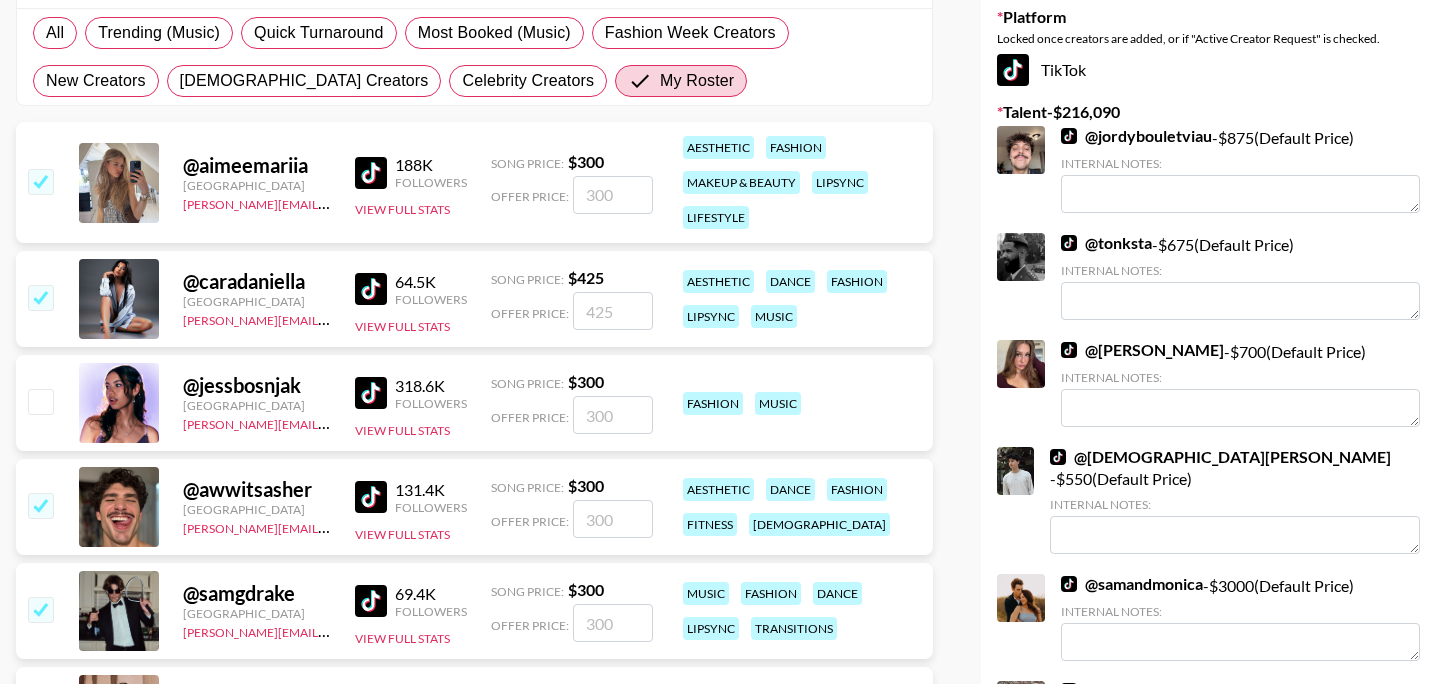 click at bounding box center (40, 401) 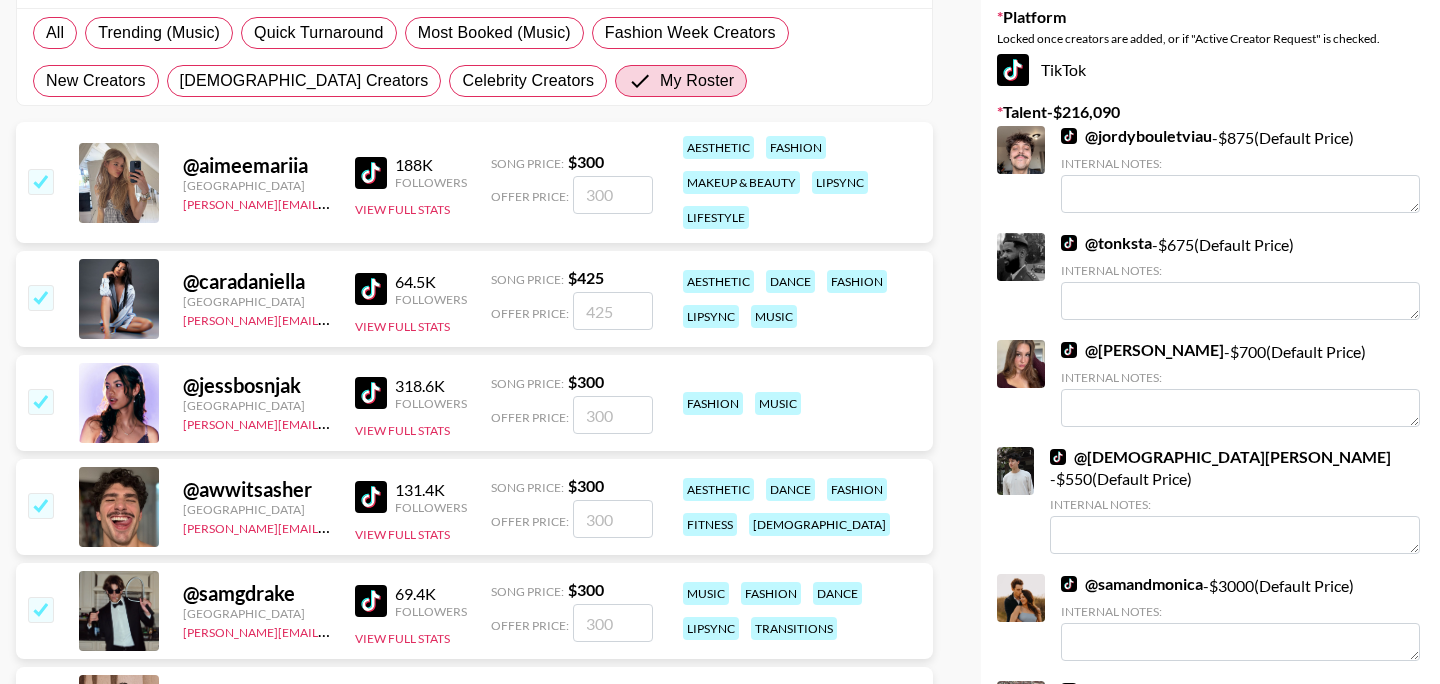 checkbox on "true" 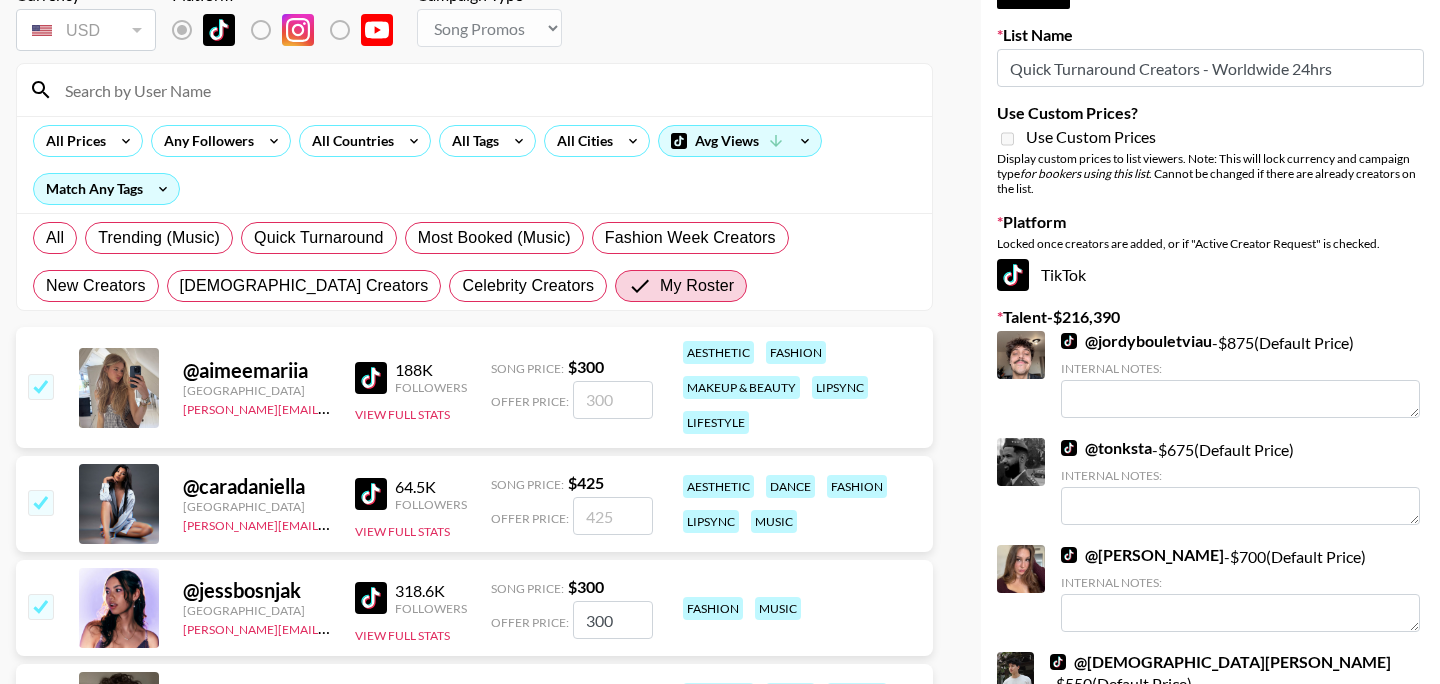 scroll, scrollTop: 113, scrollLeft: 0, axis: vertical 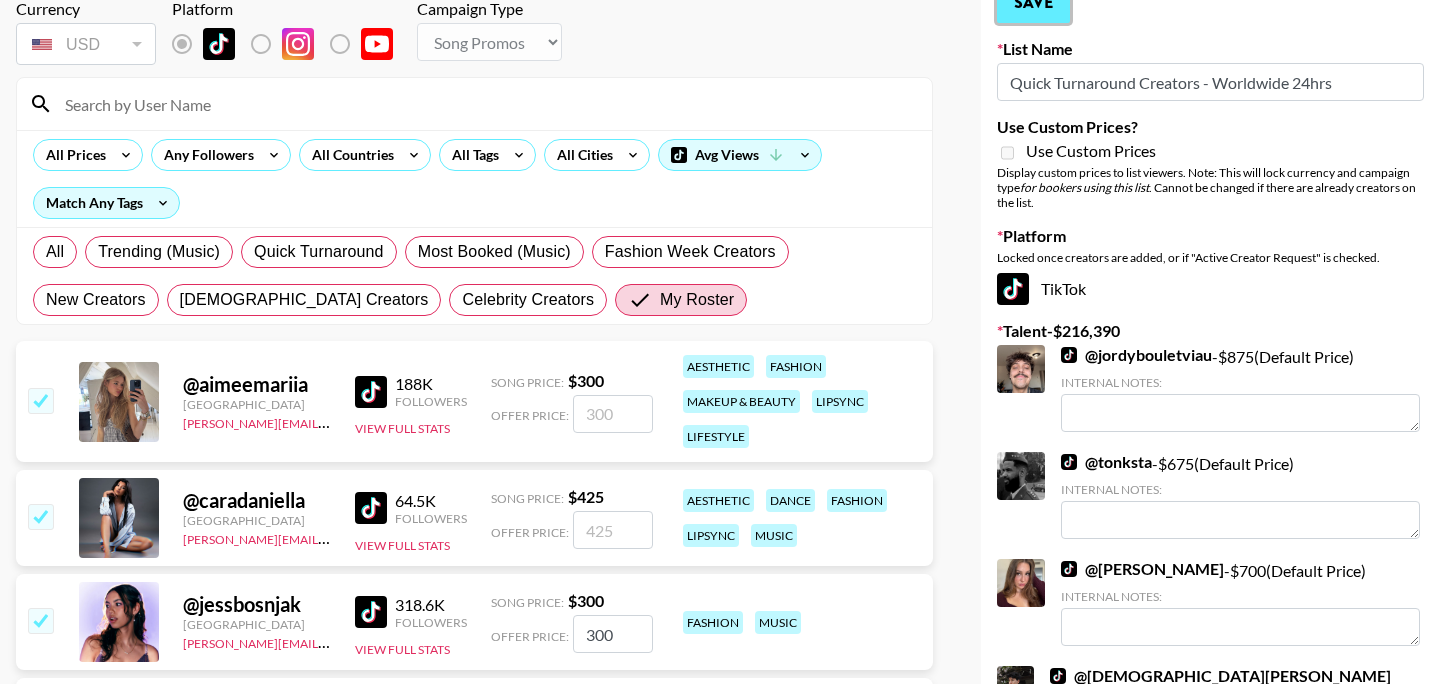 click on "Save" at bounding box center [1033, 3] 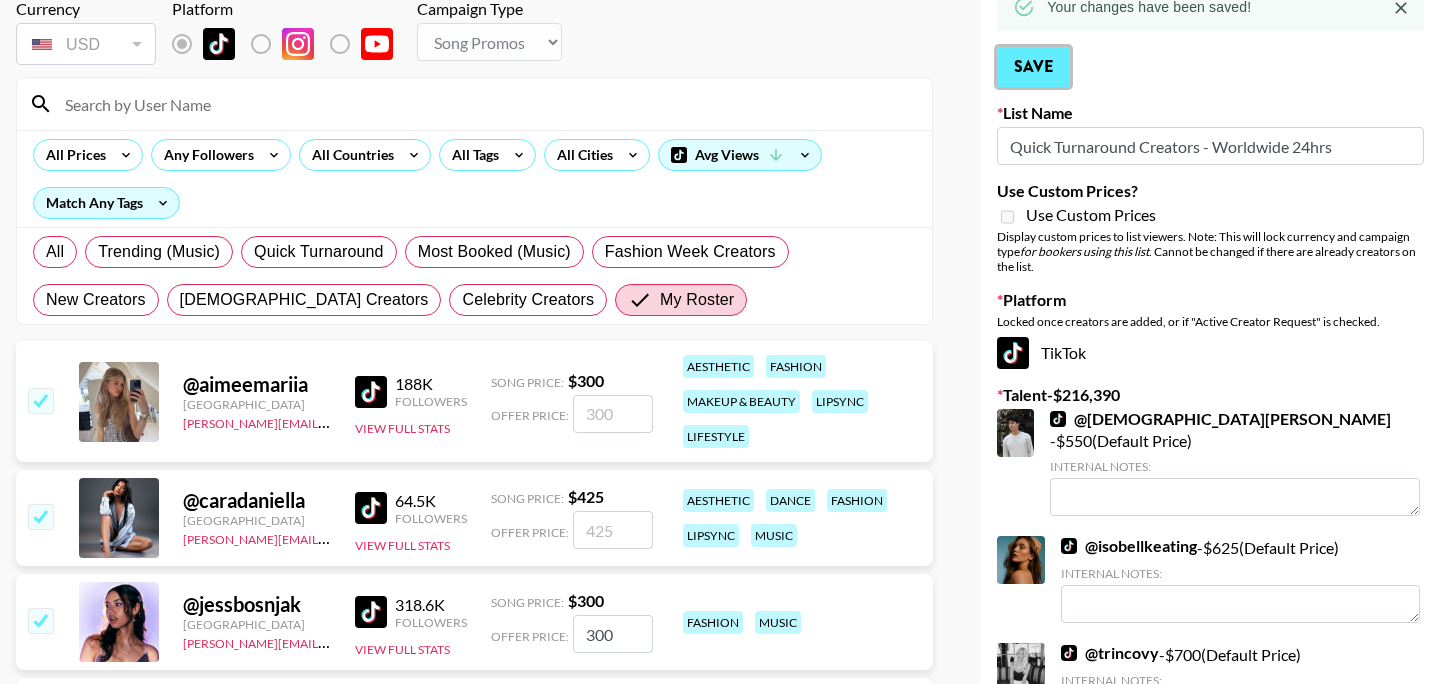scroll, scrollTop: 0, scrollLeft: 0, axis: both 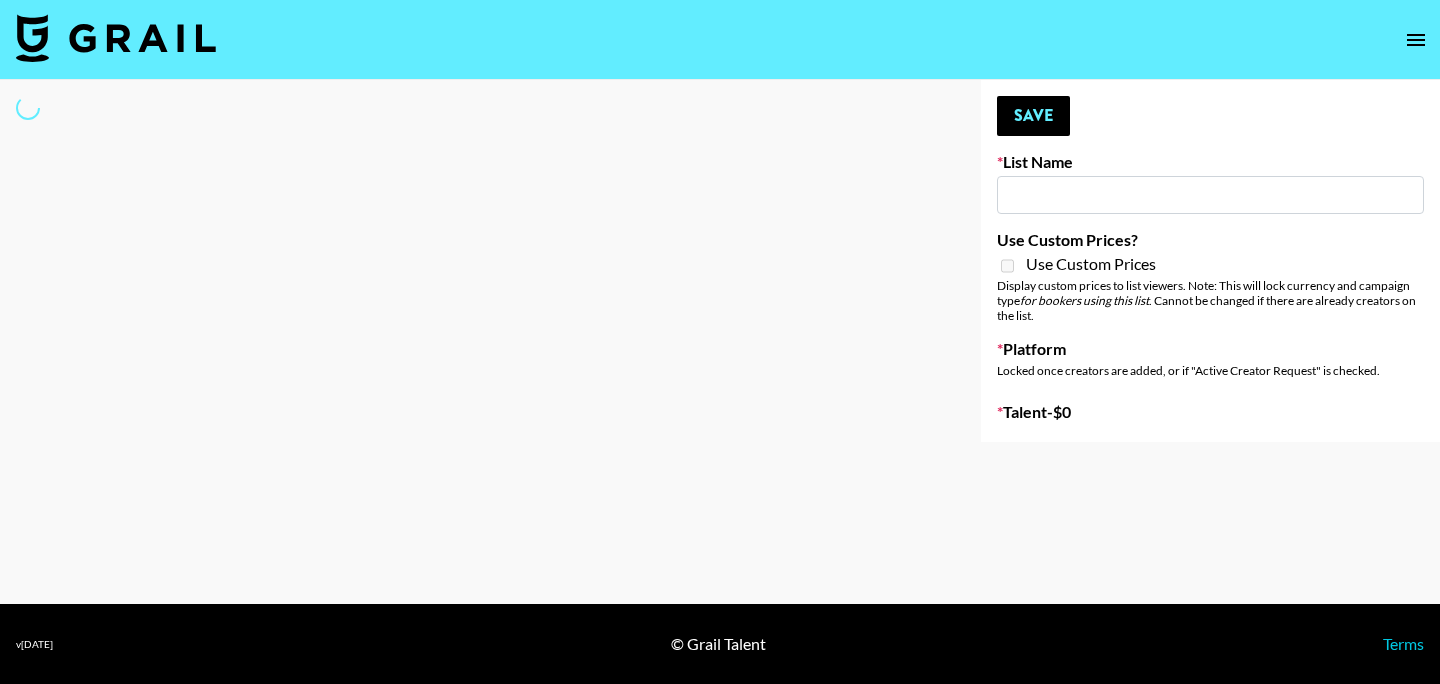 type on "LGBTQIA+ Creators List" 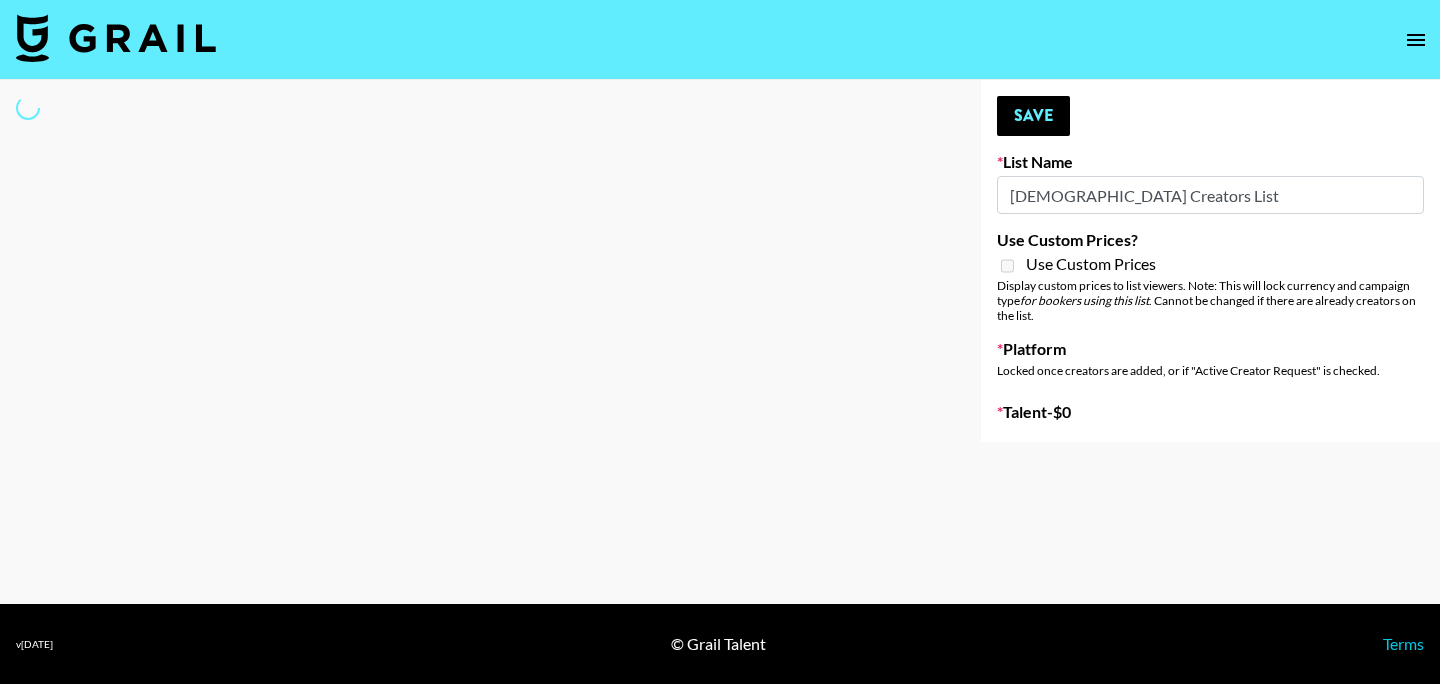 select on "Song" 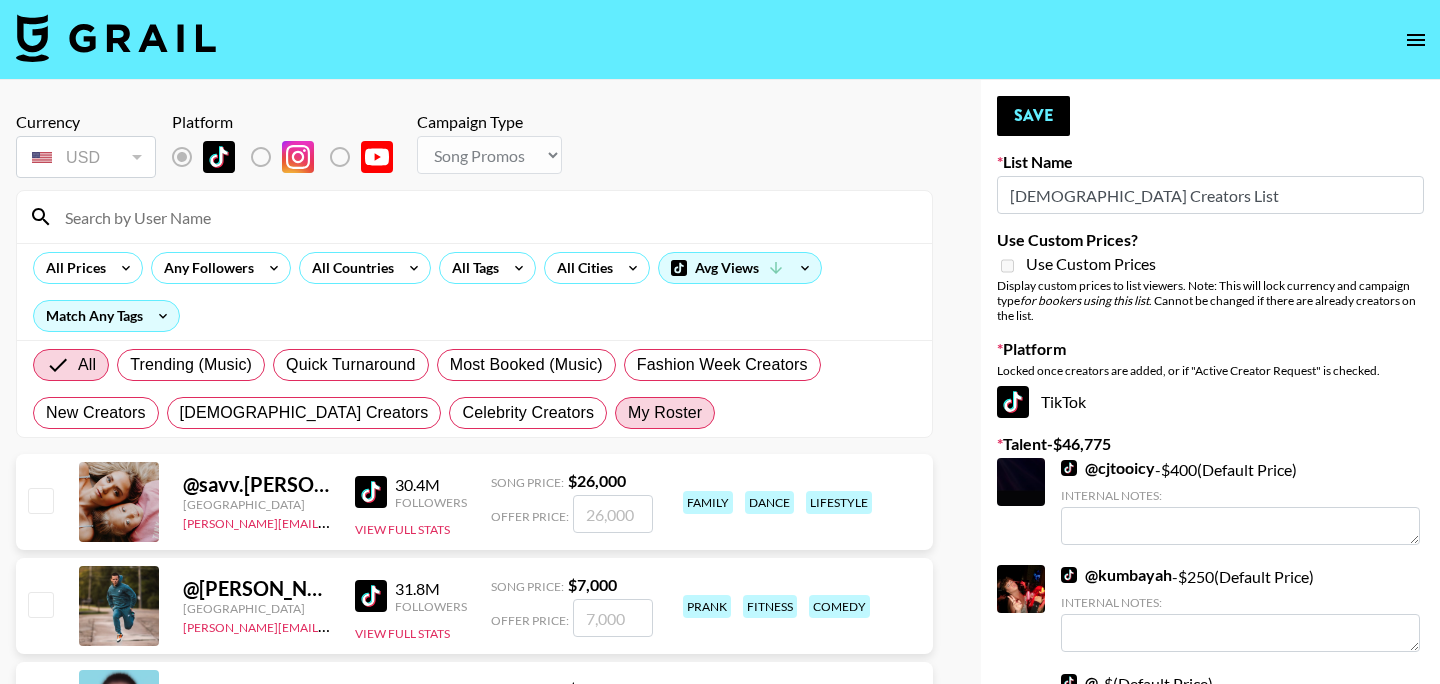 click on "My Roster" at bounding box center (665, 413) 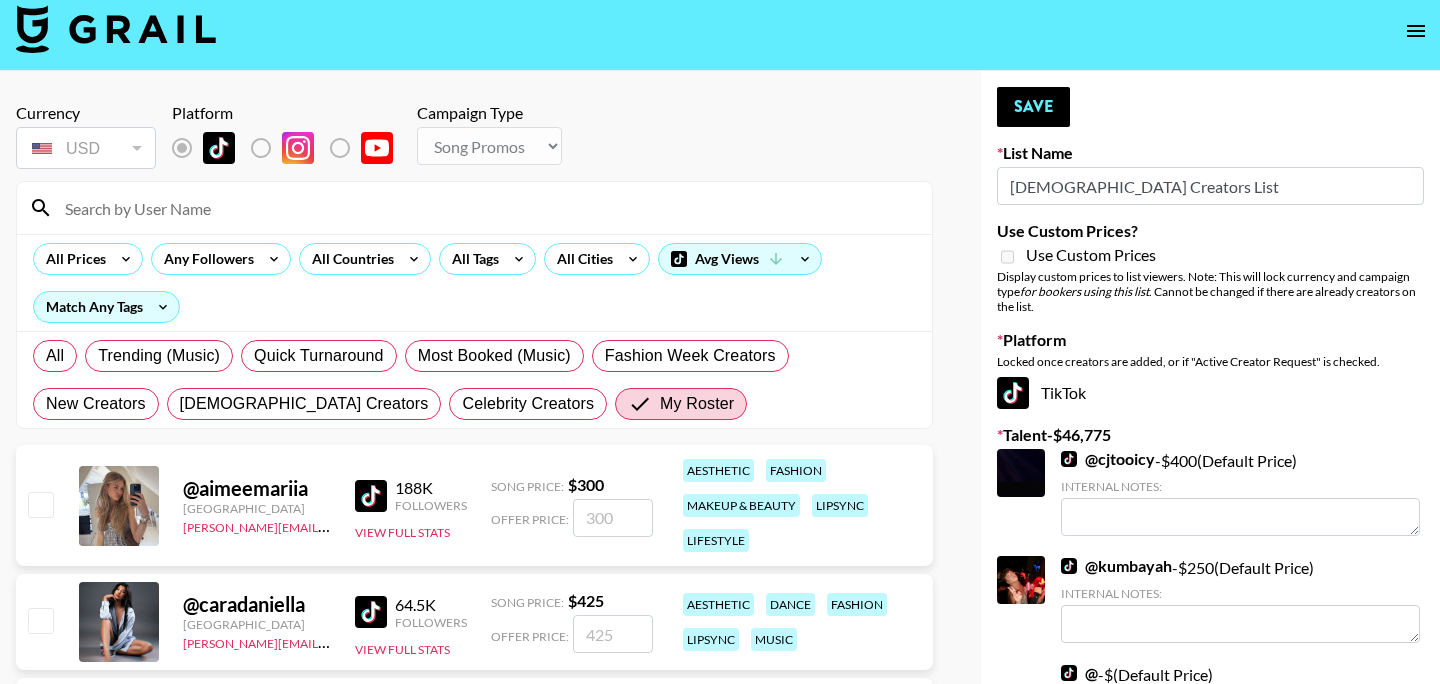 scroll, scrollTop: 0, scrollLeft: 0, axis: both 